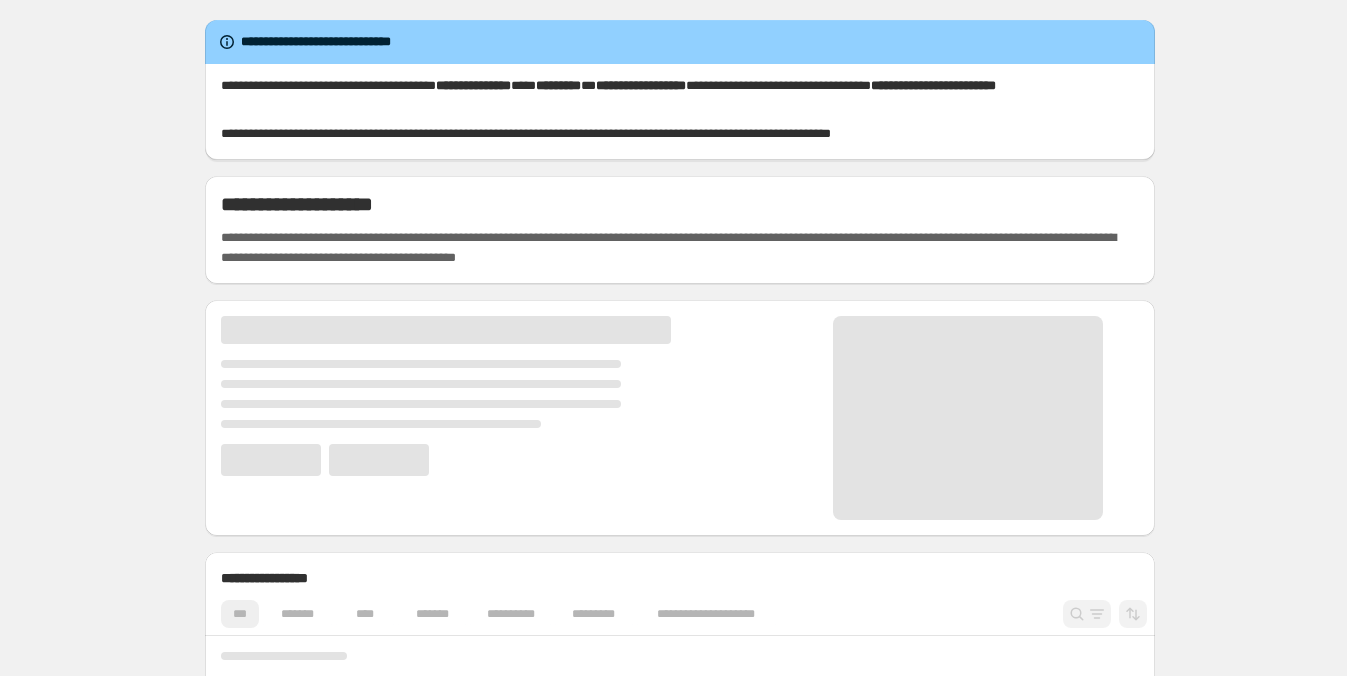 scroll, scrollTop: 0, scrollLeft: 0, axis: both 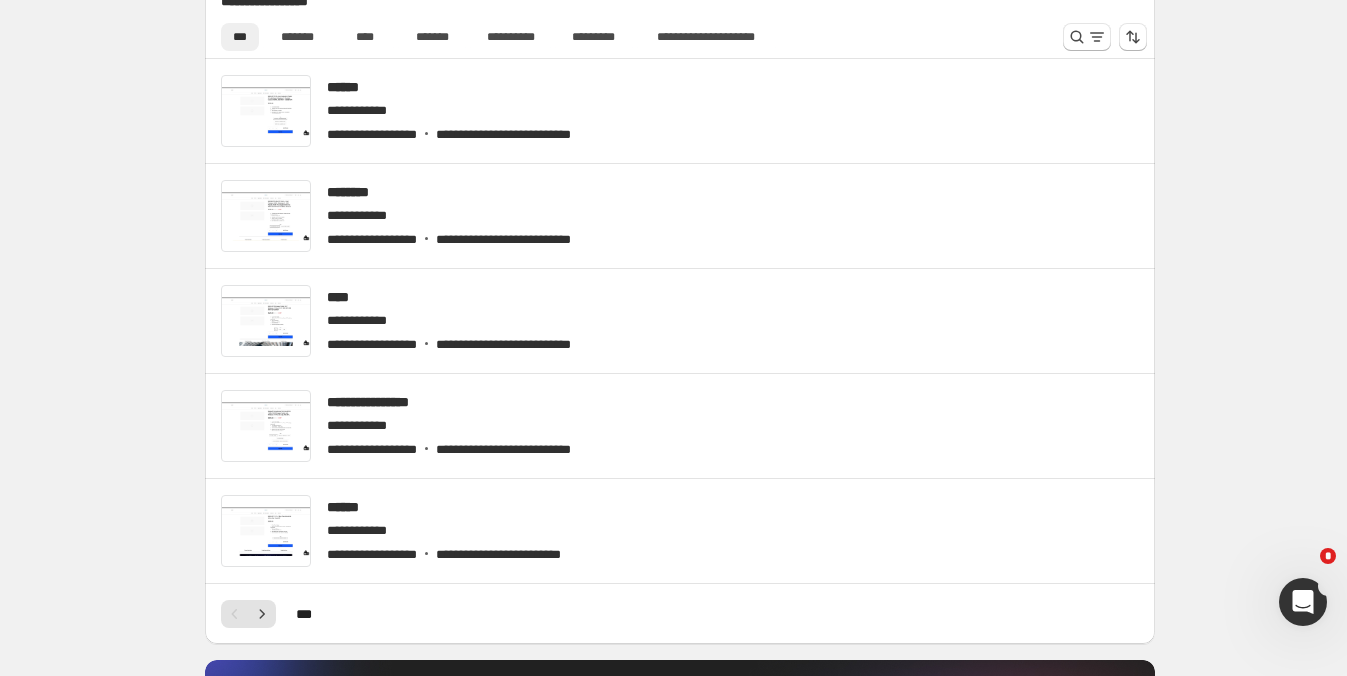 click at bounding box center (1303, 602) 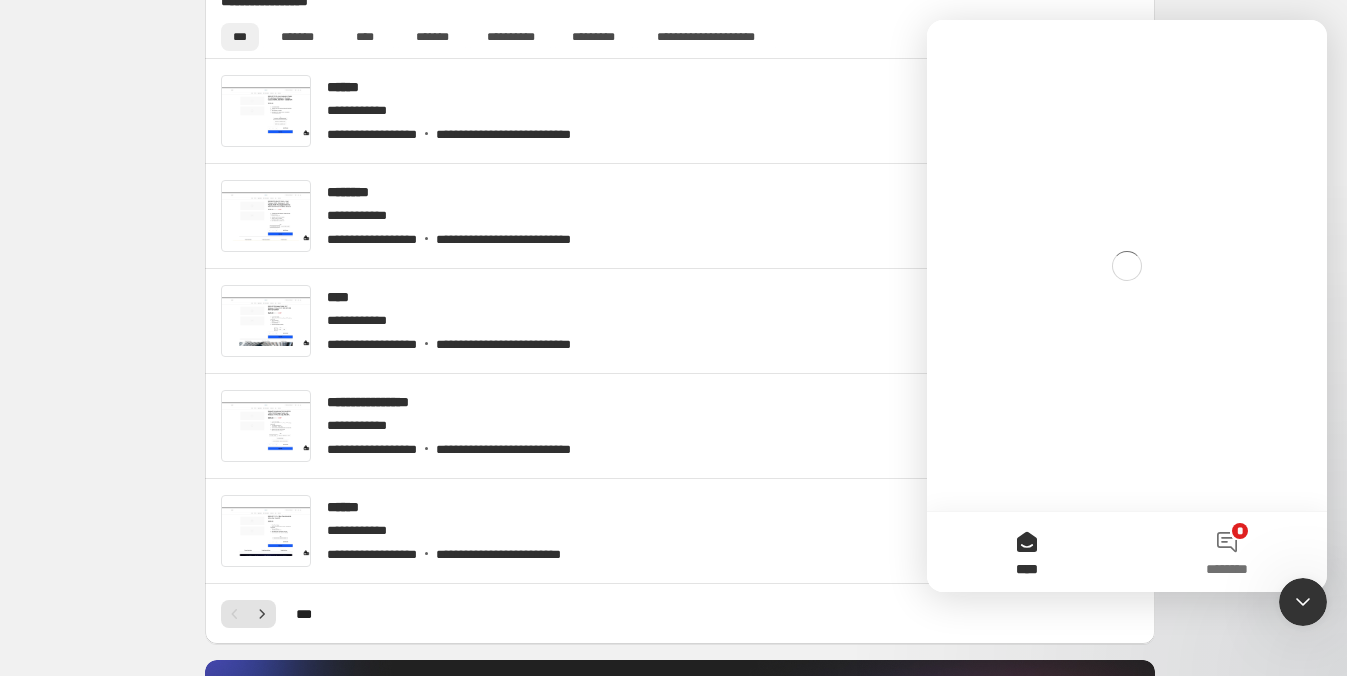 scroll, scrollTop: 0, scrollLeft: 0, axis: both 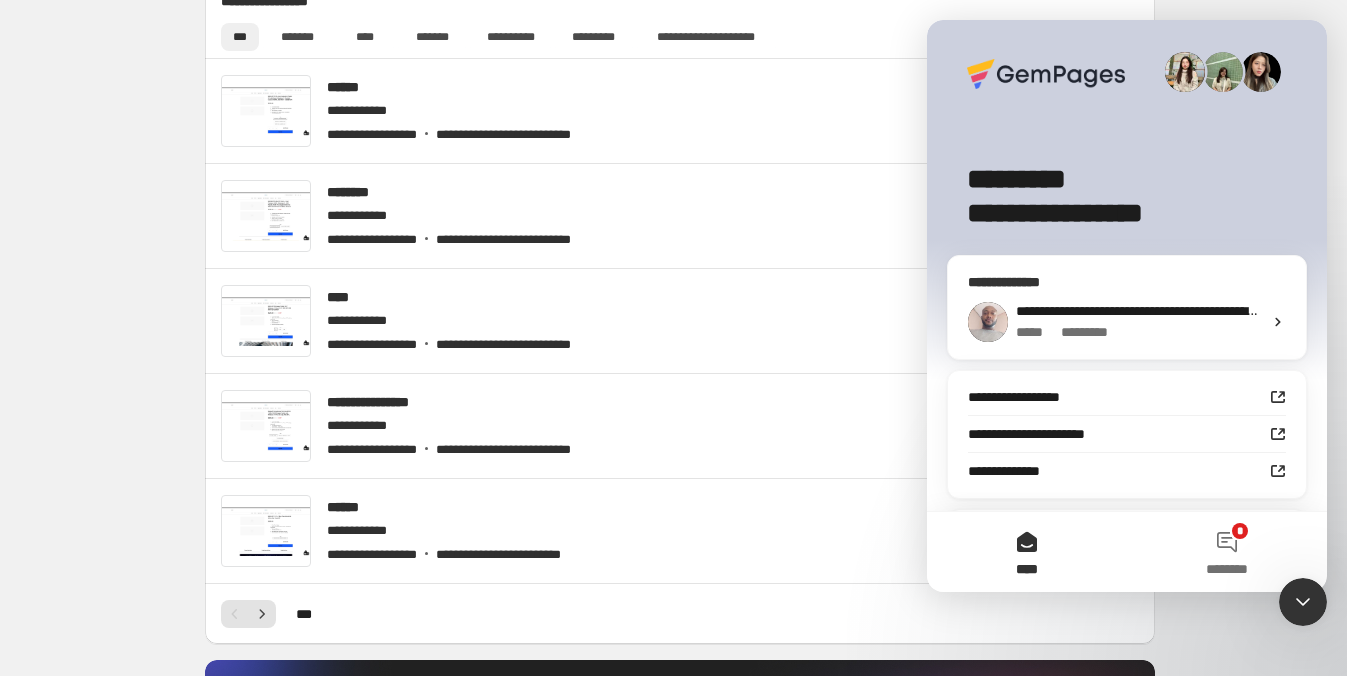 click on "**********" at bounding box center [1139, 311] 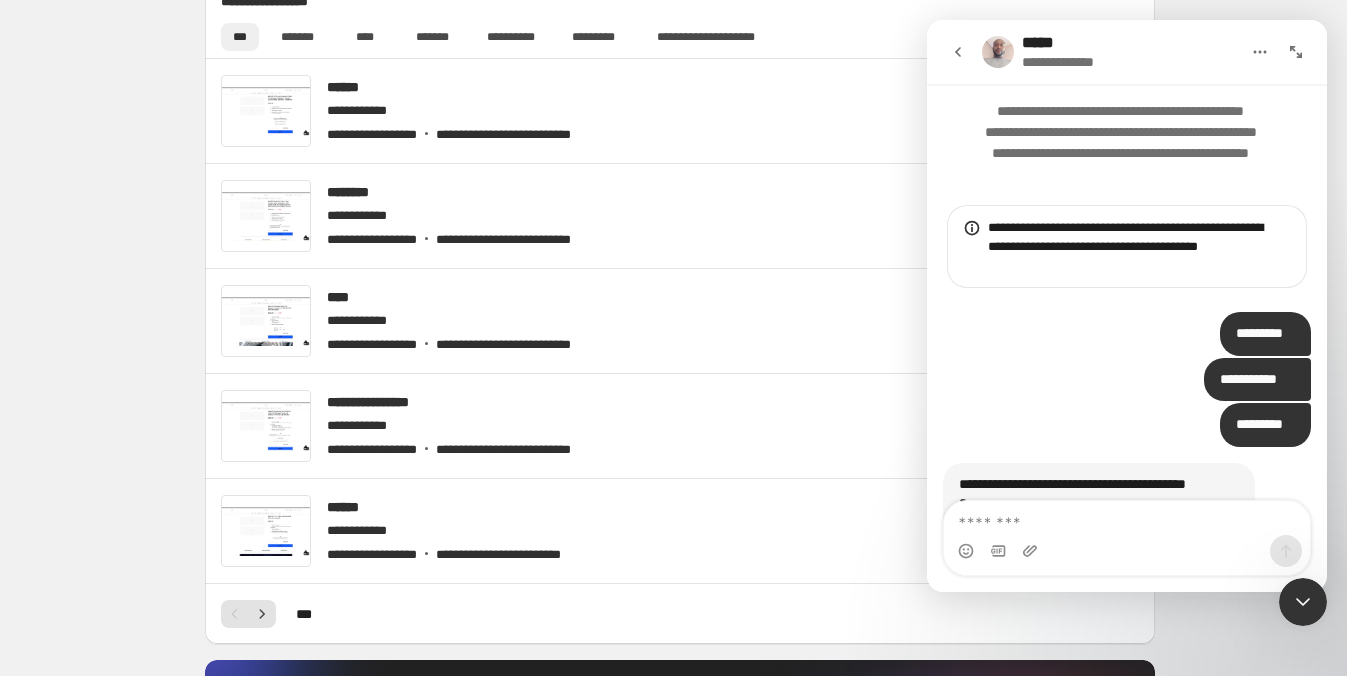 scroll, scrollTop: 691, scrollLeft: 0, axis: vertical 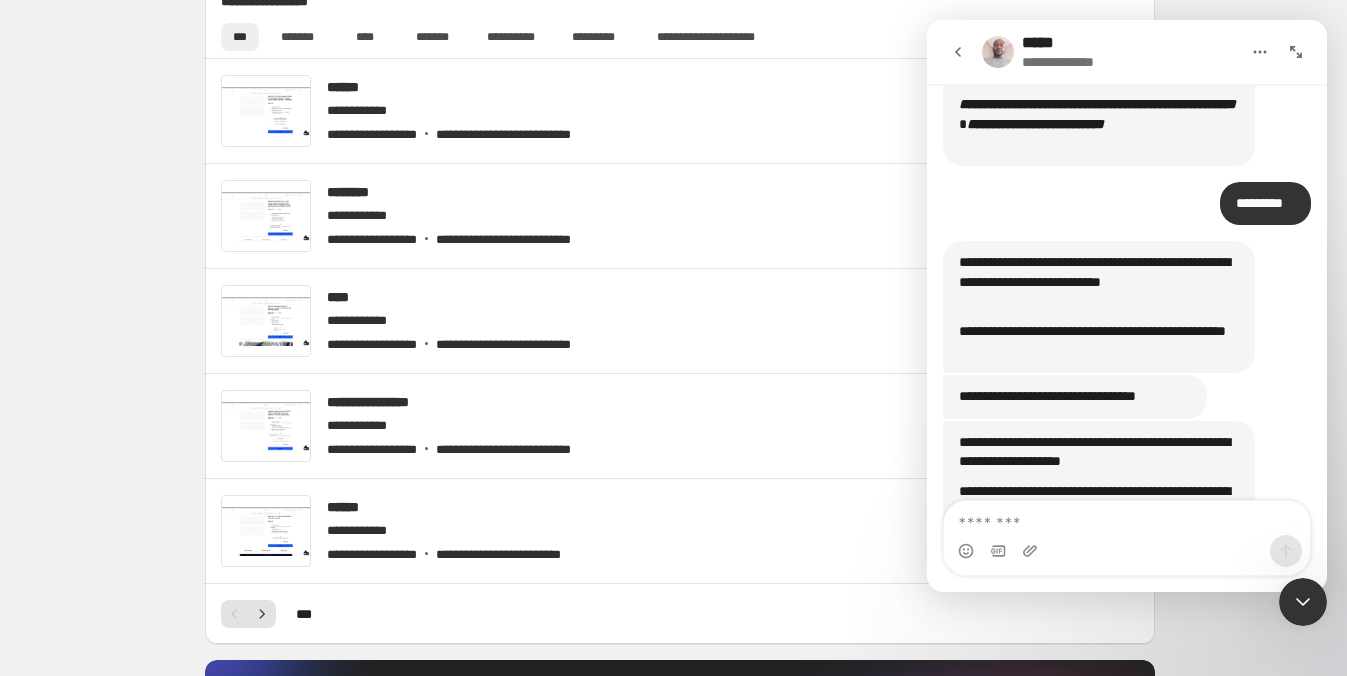 drag, startPoint x: 1065, startPoint y: 564, endPoint x: 1088, endPoint y: 538, distance: 34.713108 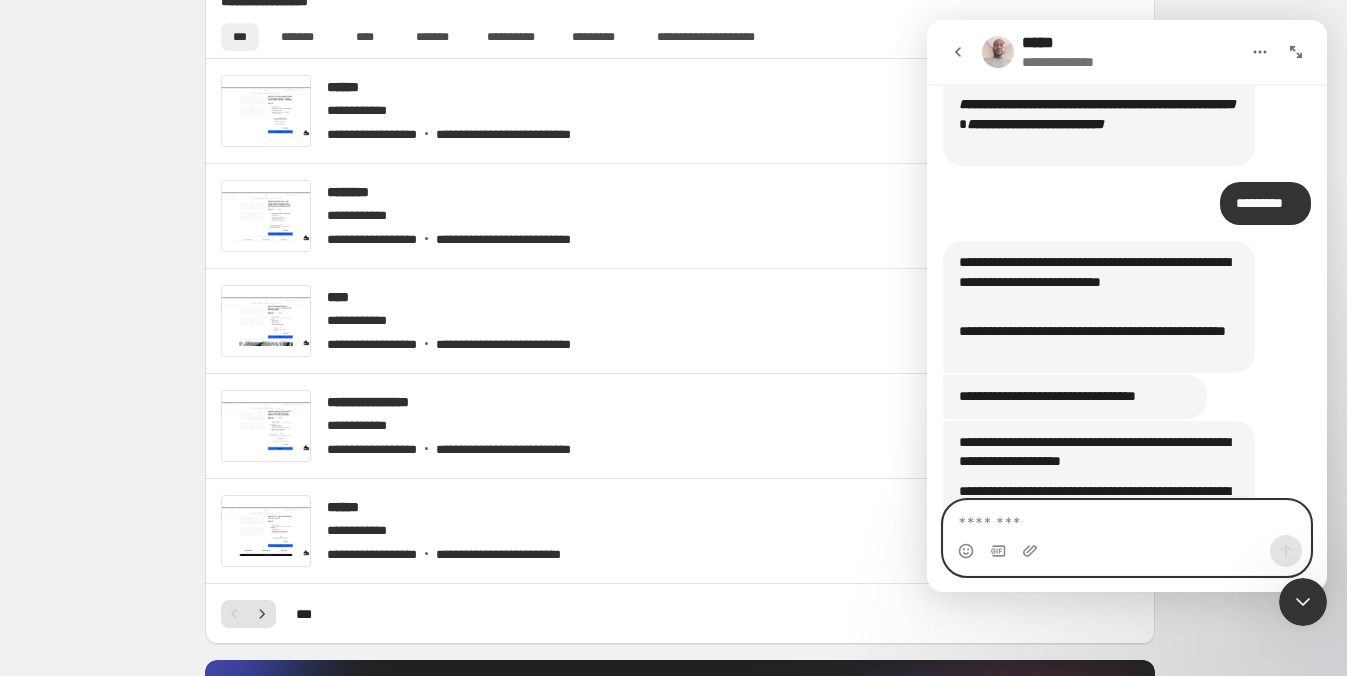 click at bounding box center (1127, 518) 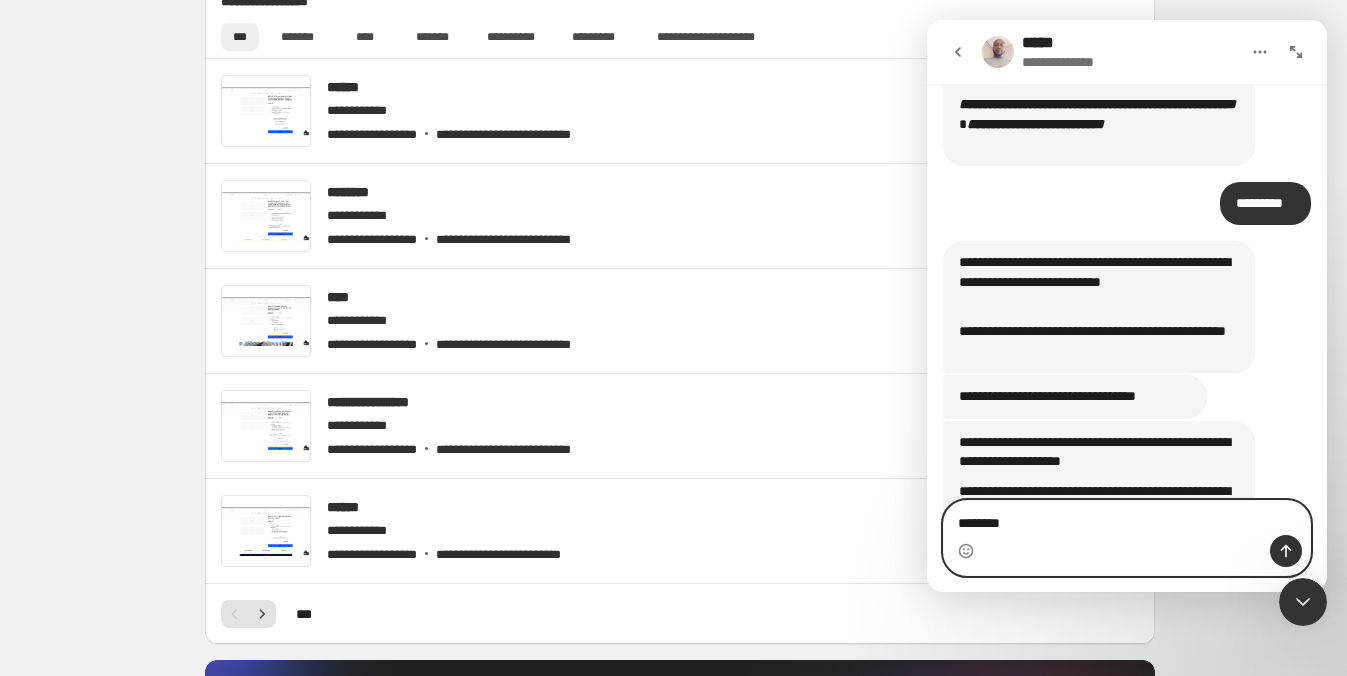 type on "*********" 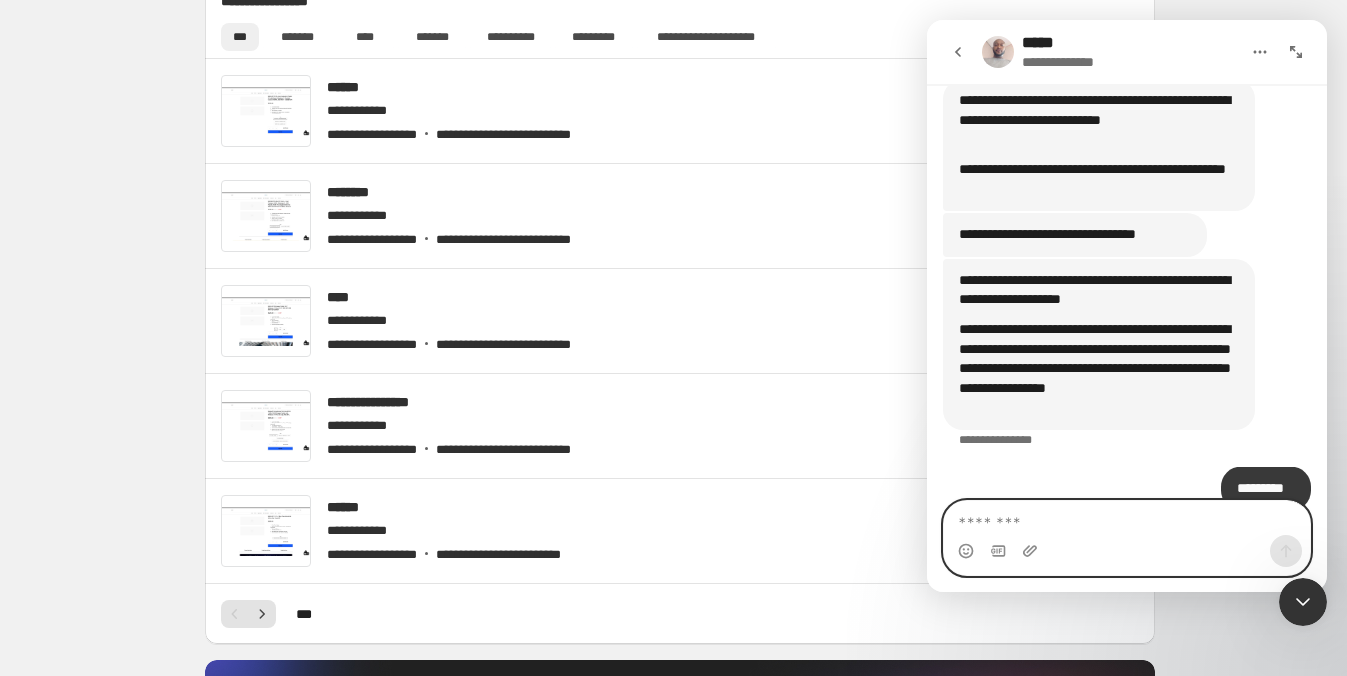 scroll, scrollTop: 920, scrollLeft: 0, axis: vertical 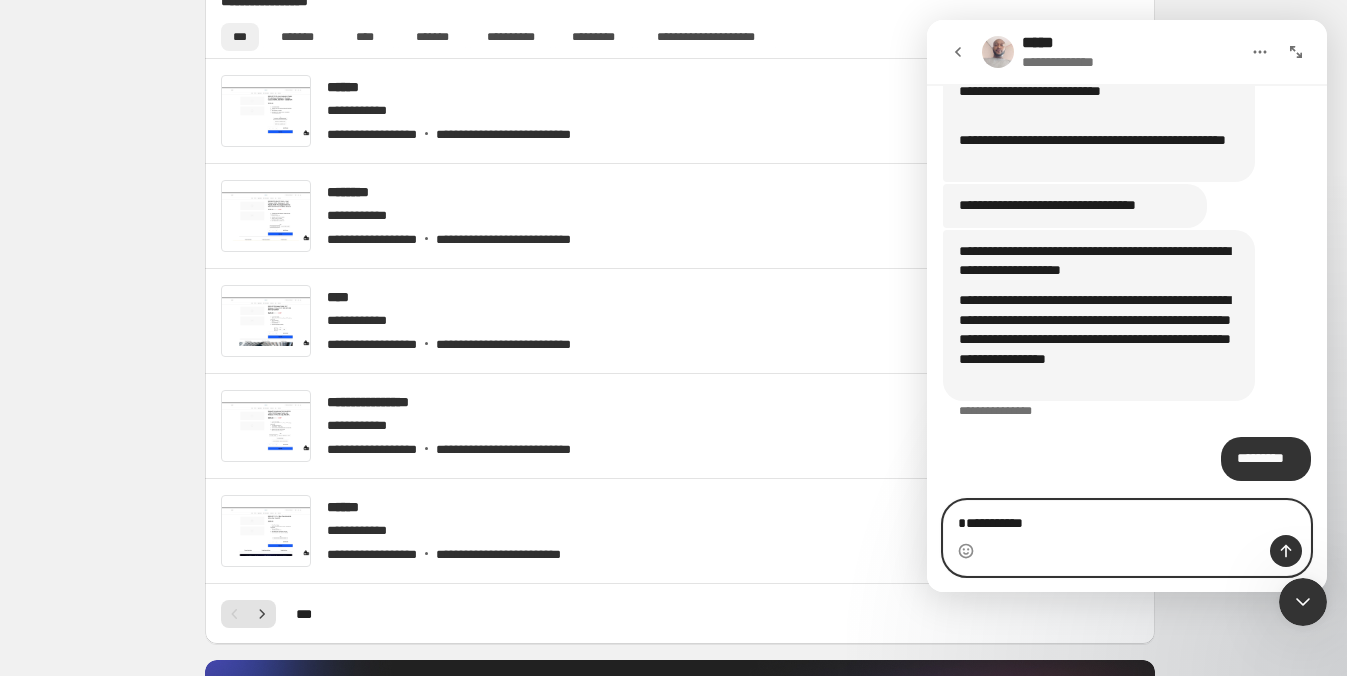 type on "**********" 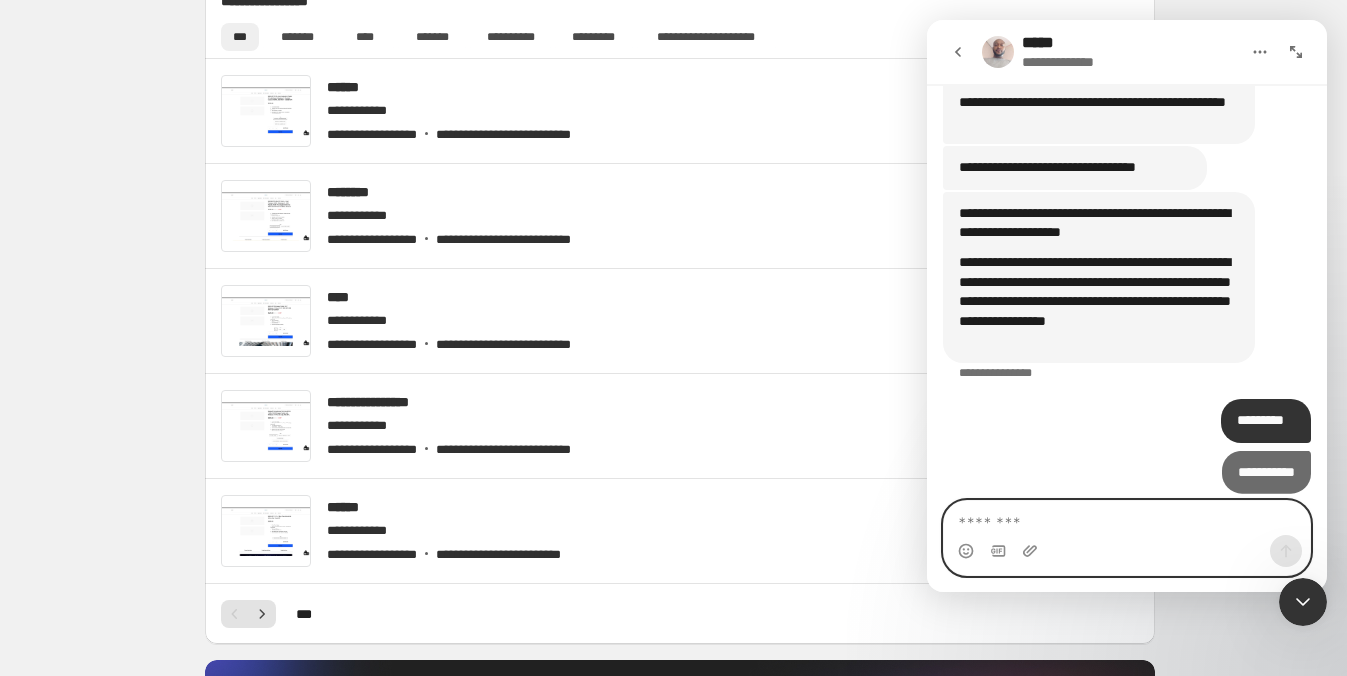 scroll, scrollTop: 965, scrollLeft: 0, axis: vertical 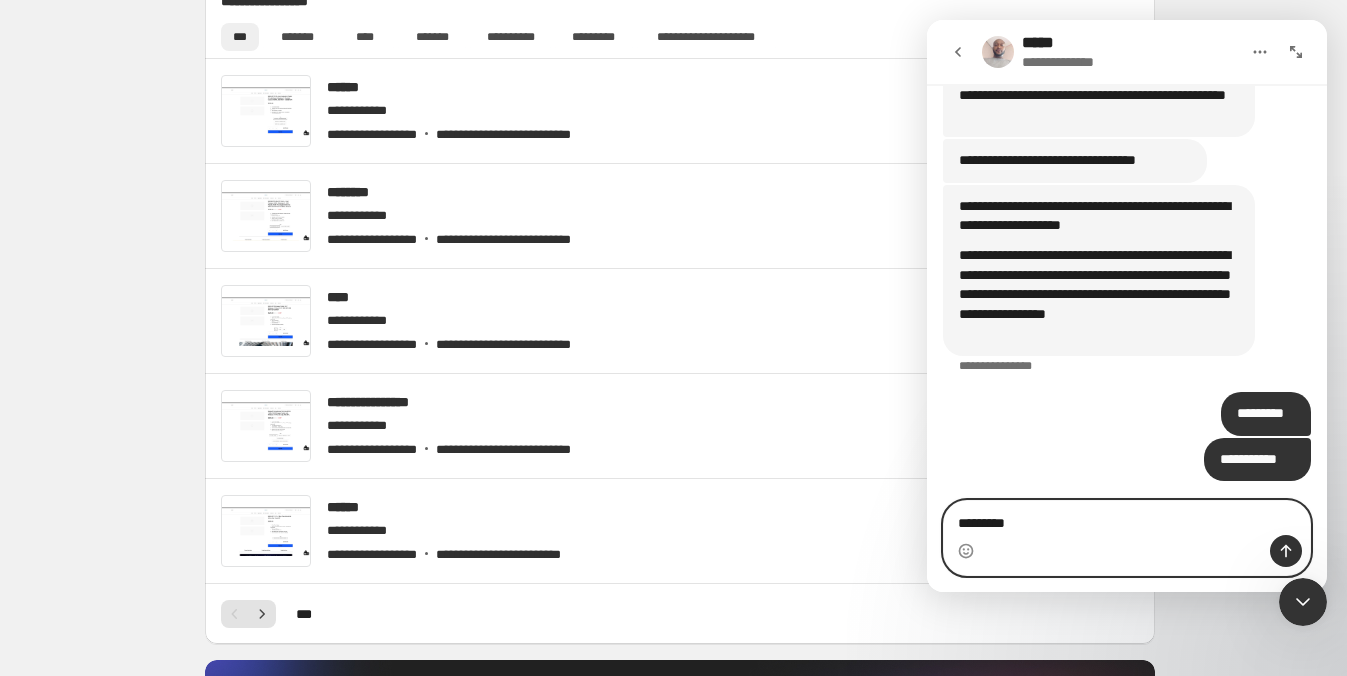 type on "*********" 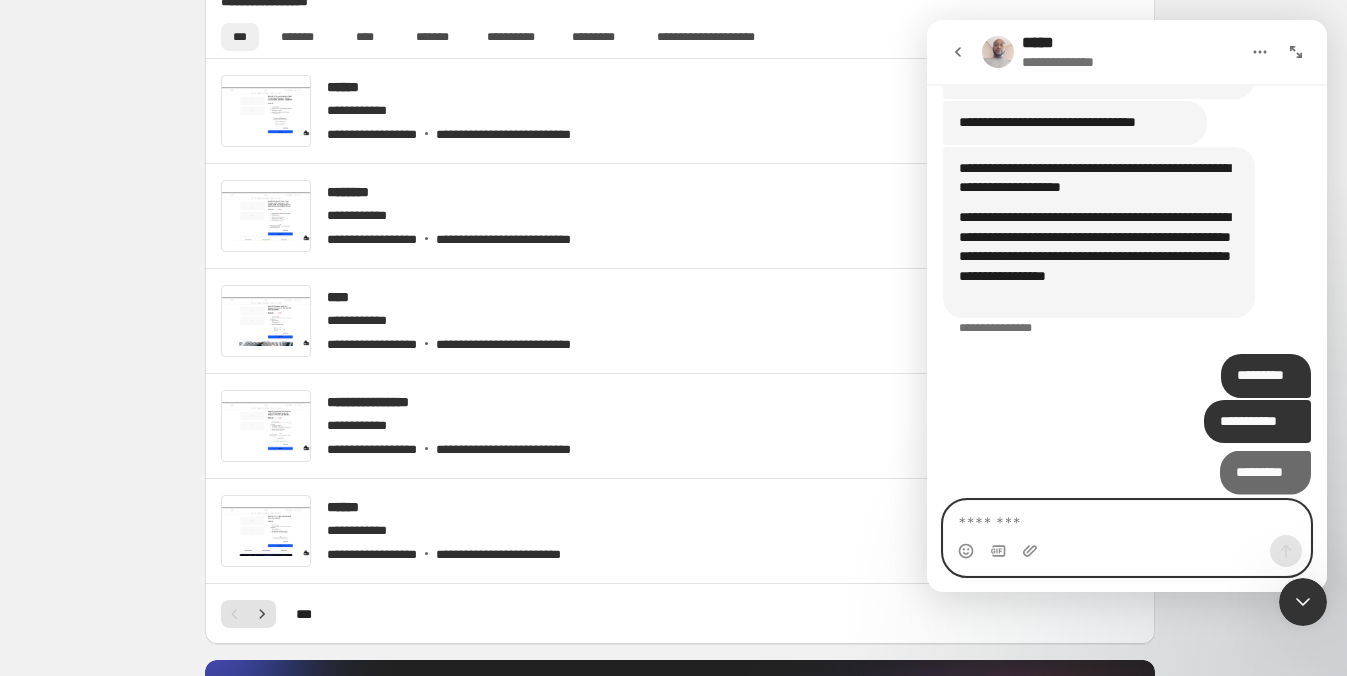 scroll, scrollTop: 1011, scrollLeft: 0, axis: vertical 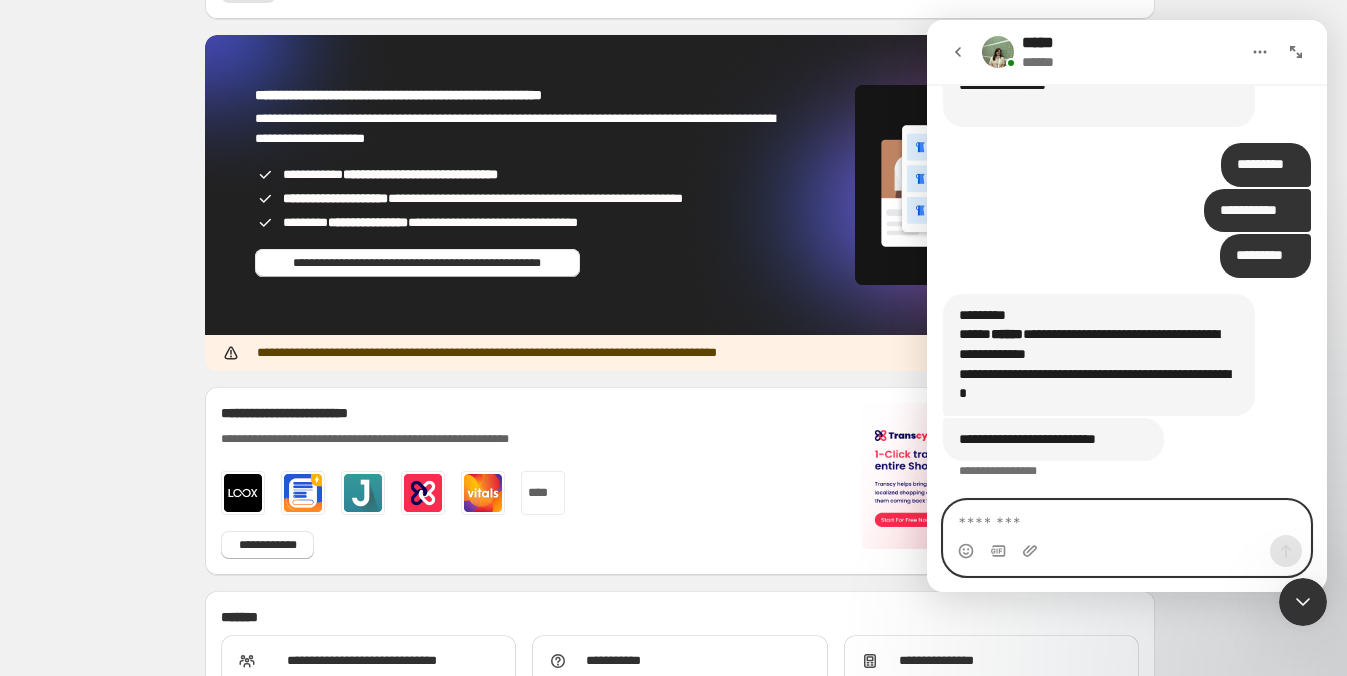 click at bounding box center [1127, 518] 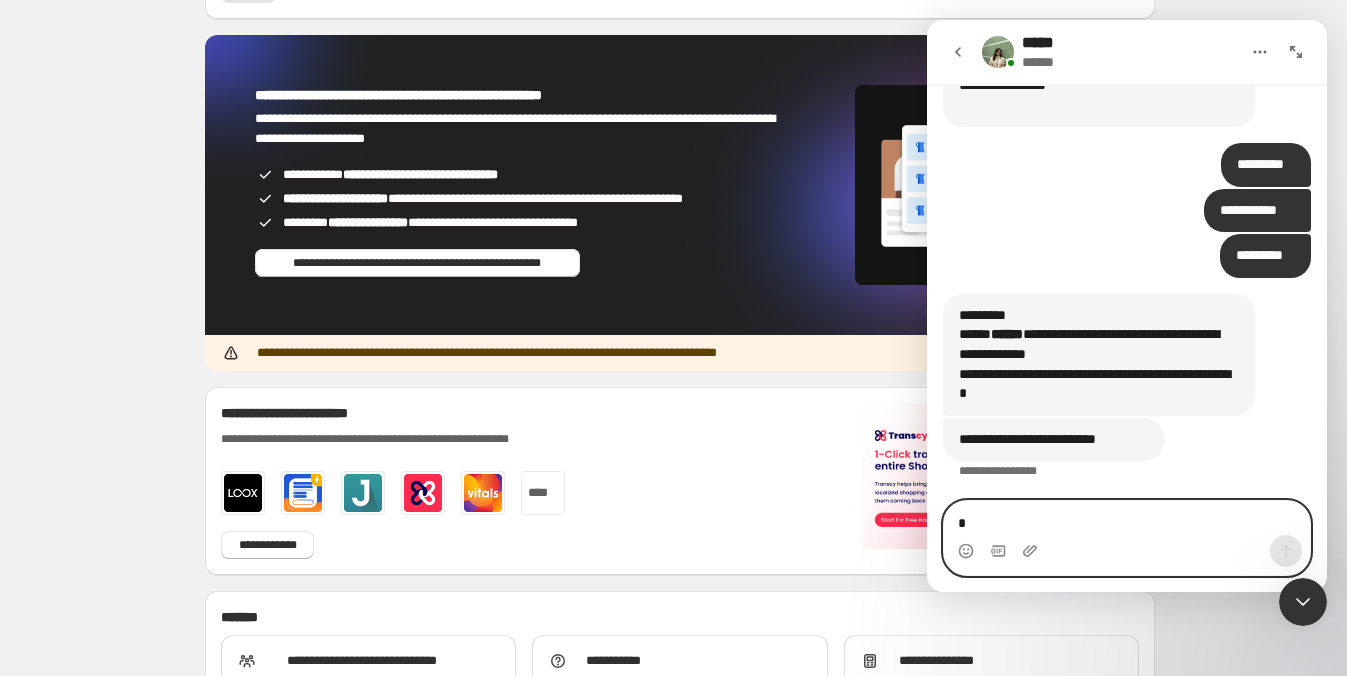 type on "**" 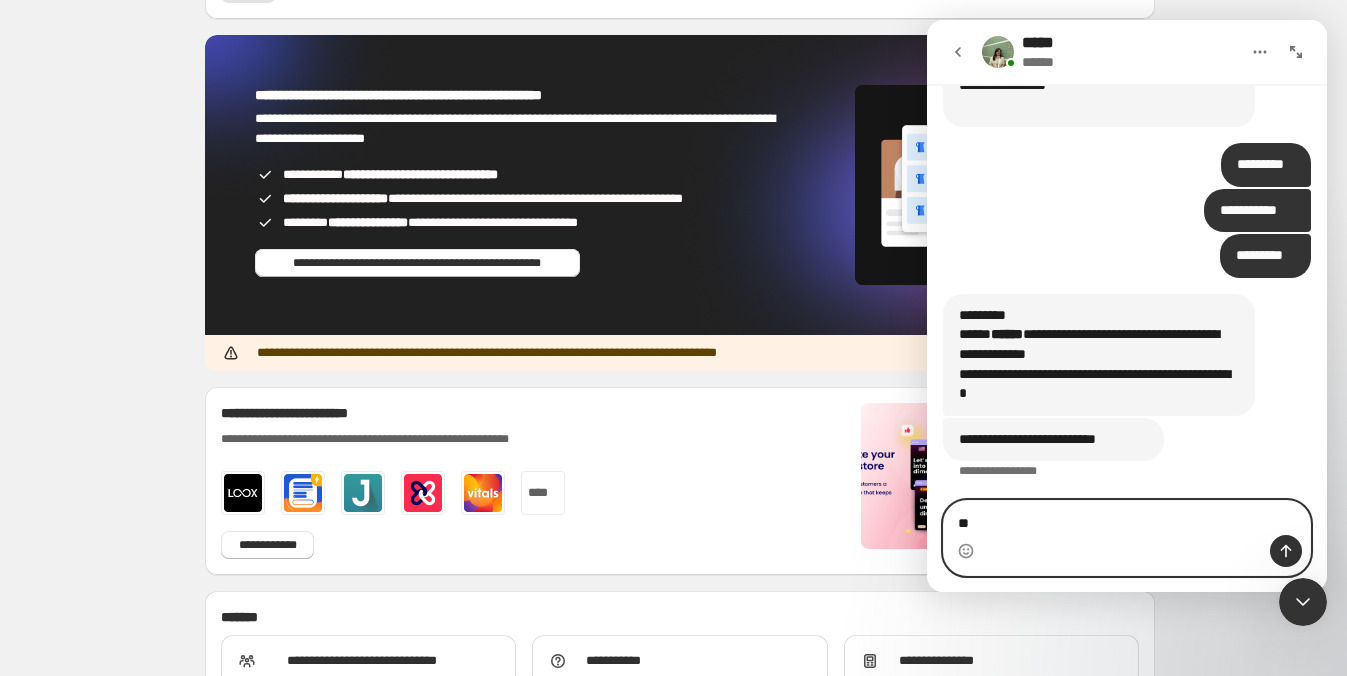 type 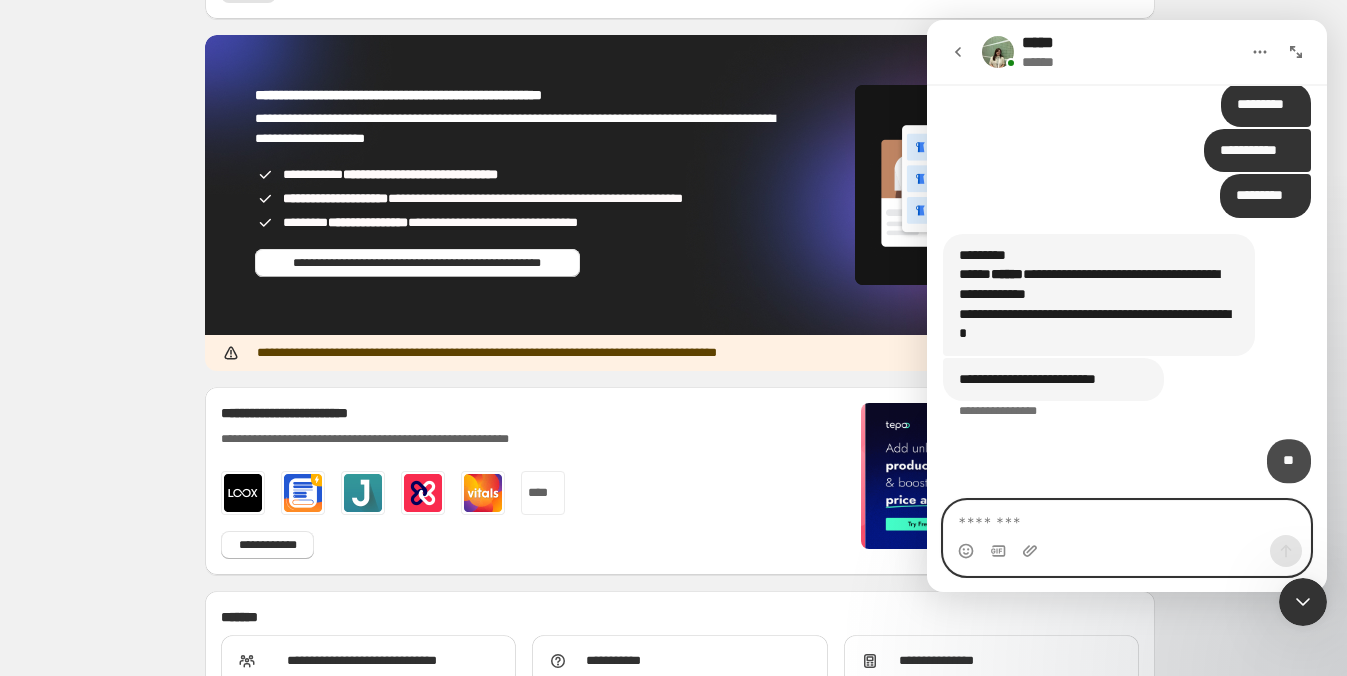 scroll, scrollTop: 1254, scrollLeft: 0, axis: vertical 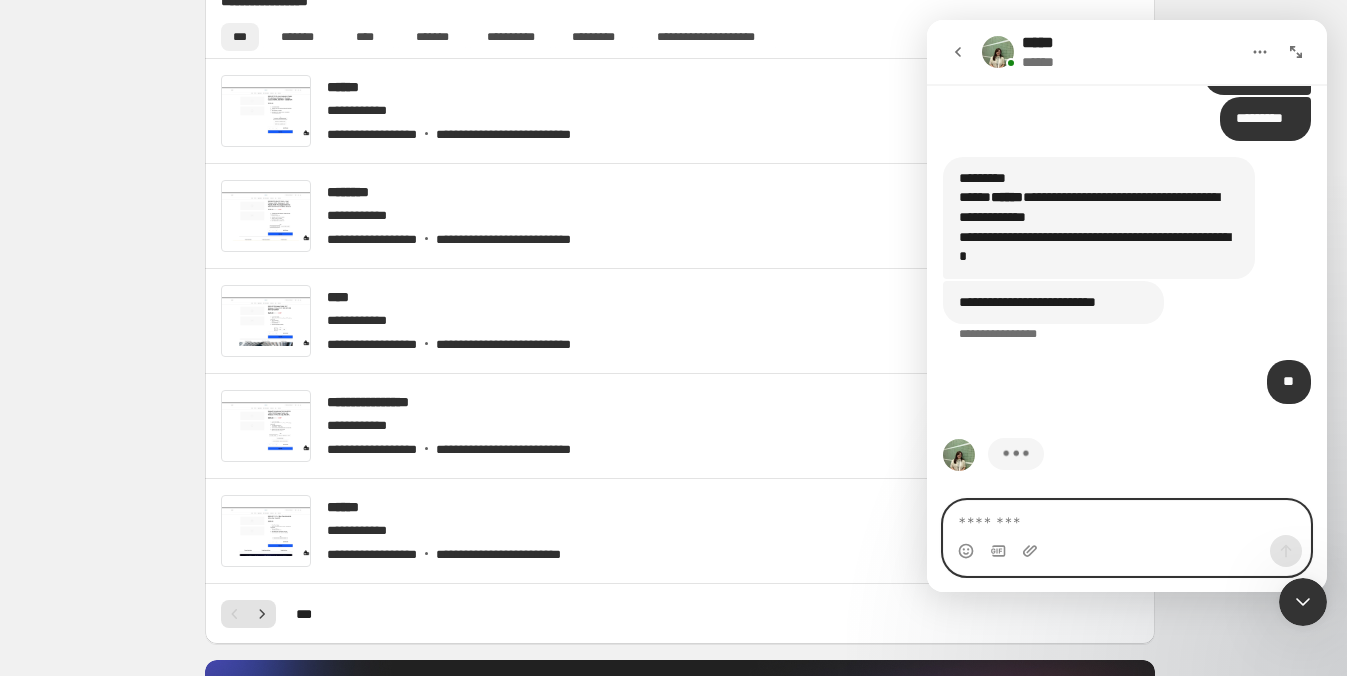 click at bounding box center [1127, 518] 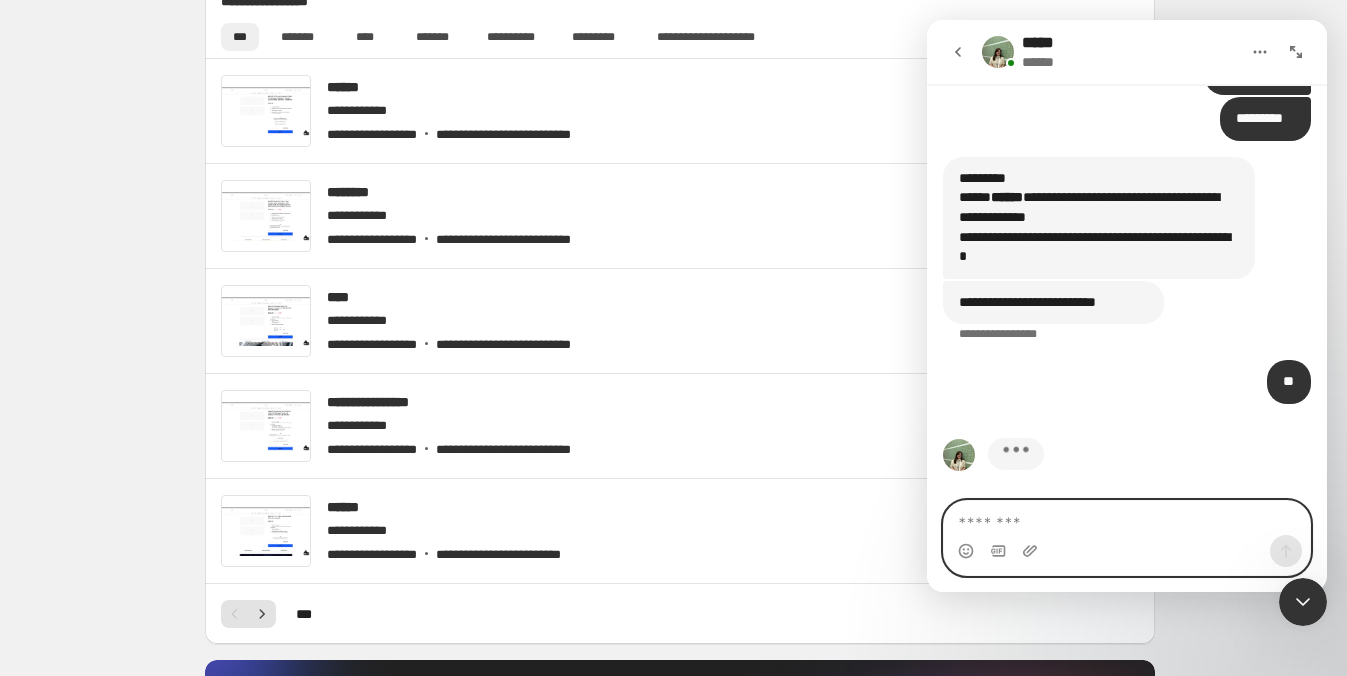 paste on "**********" 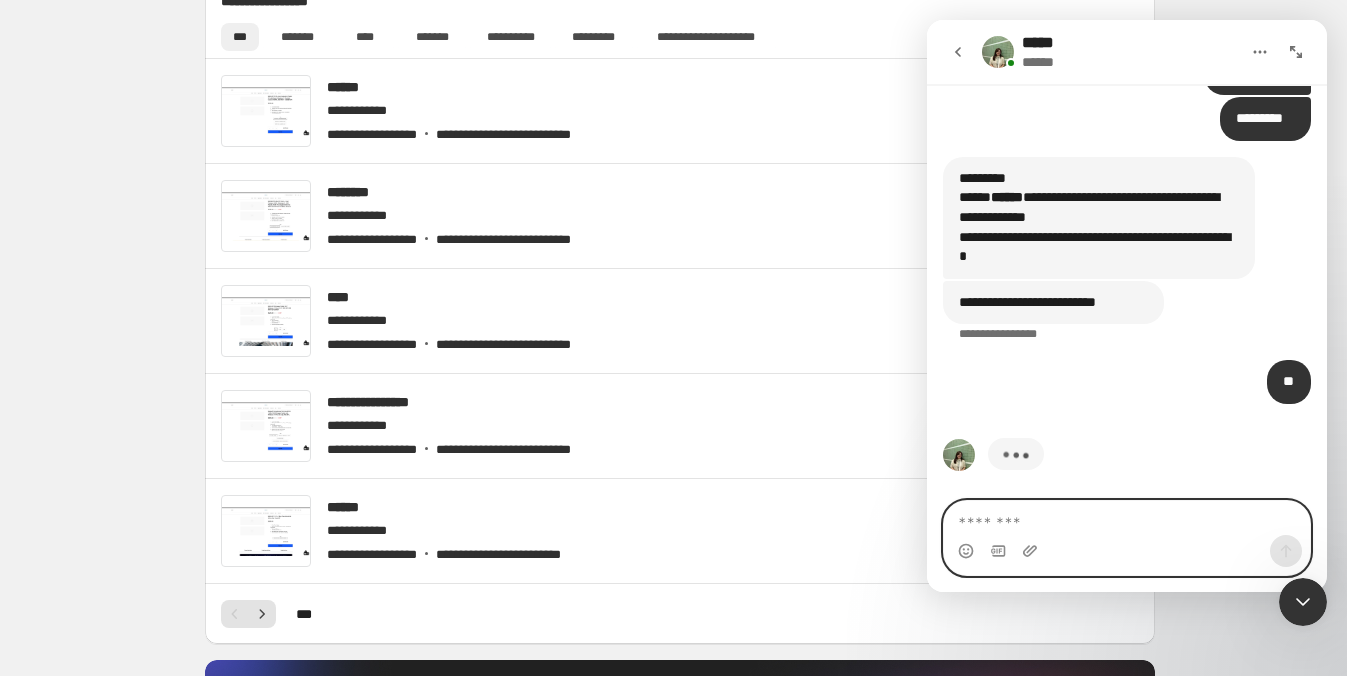 type on "**********" 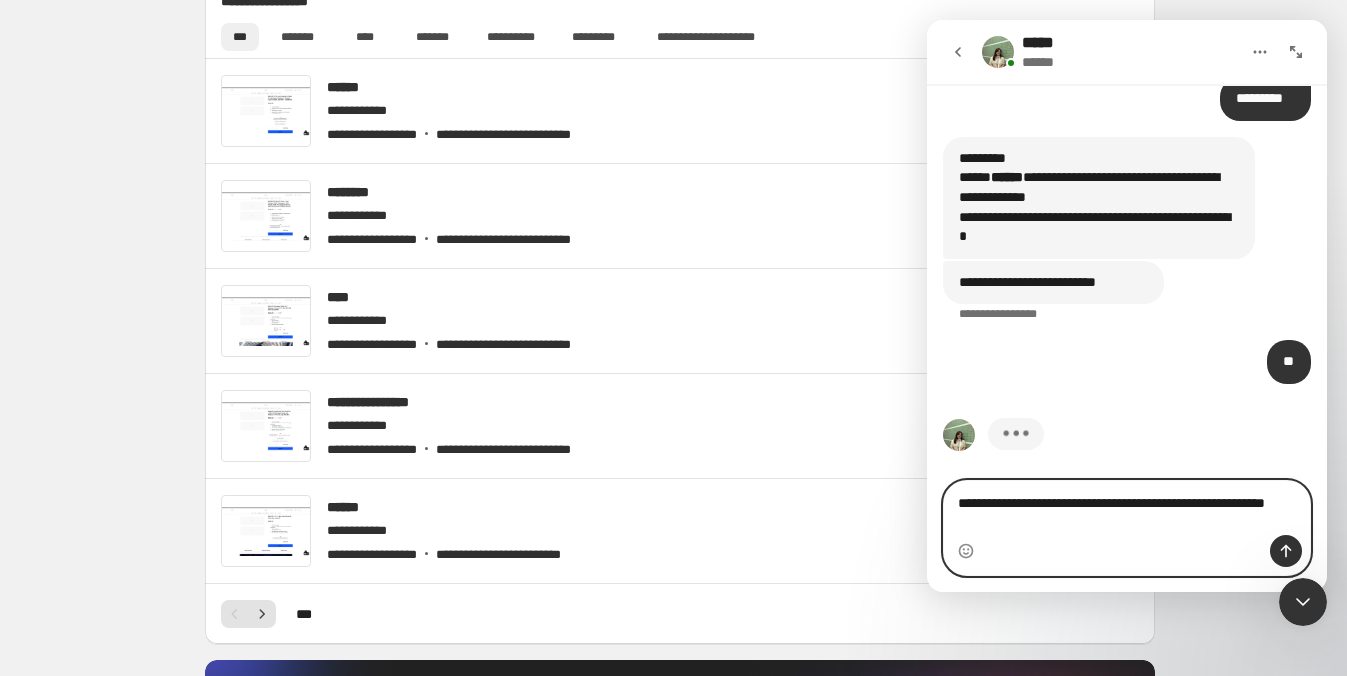 paste 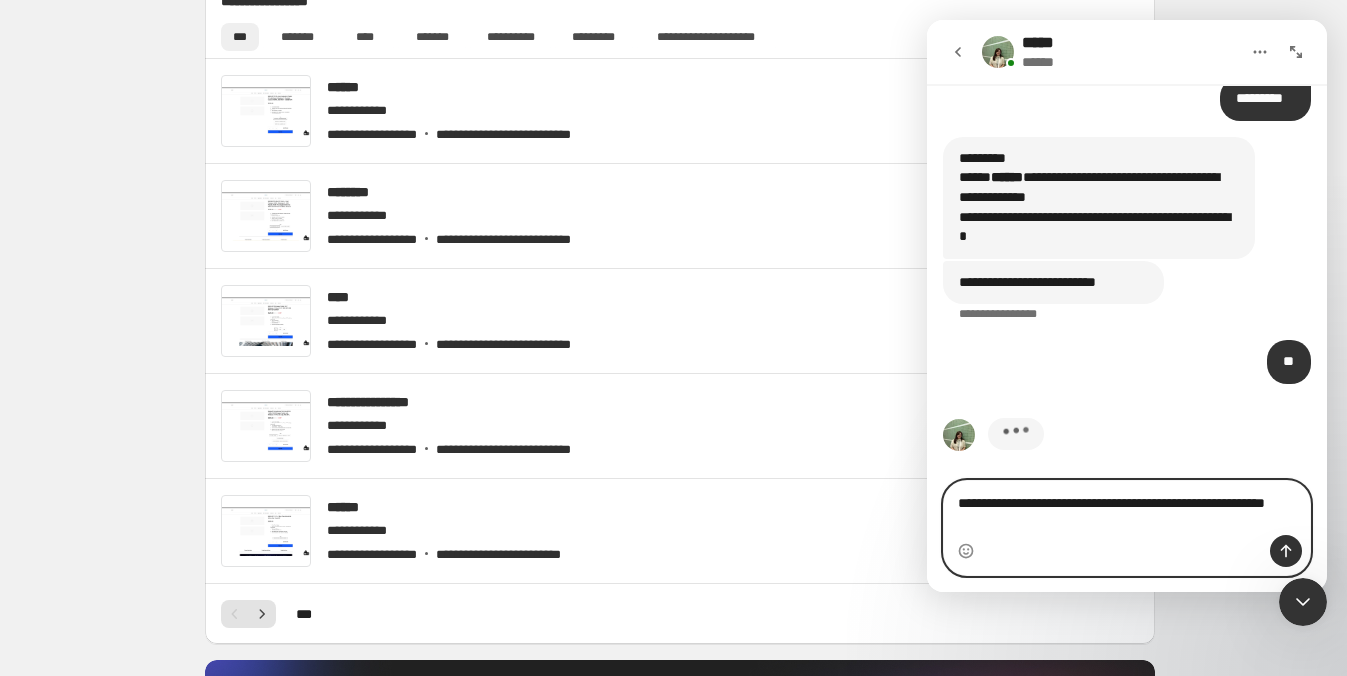 type 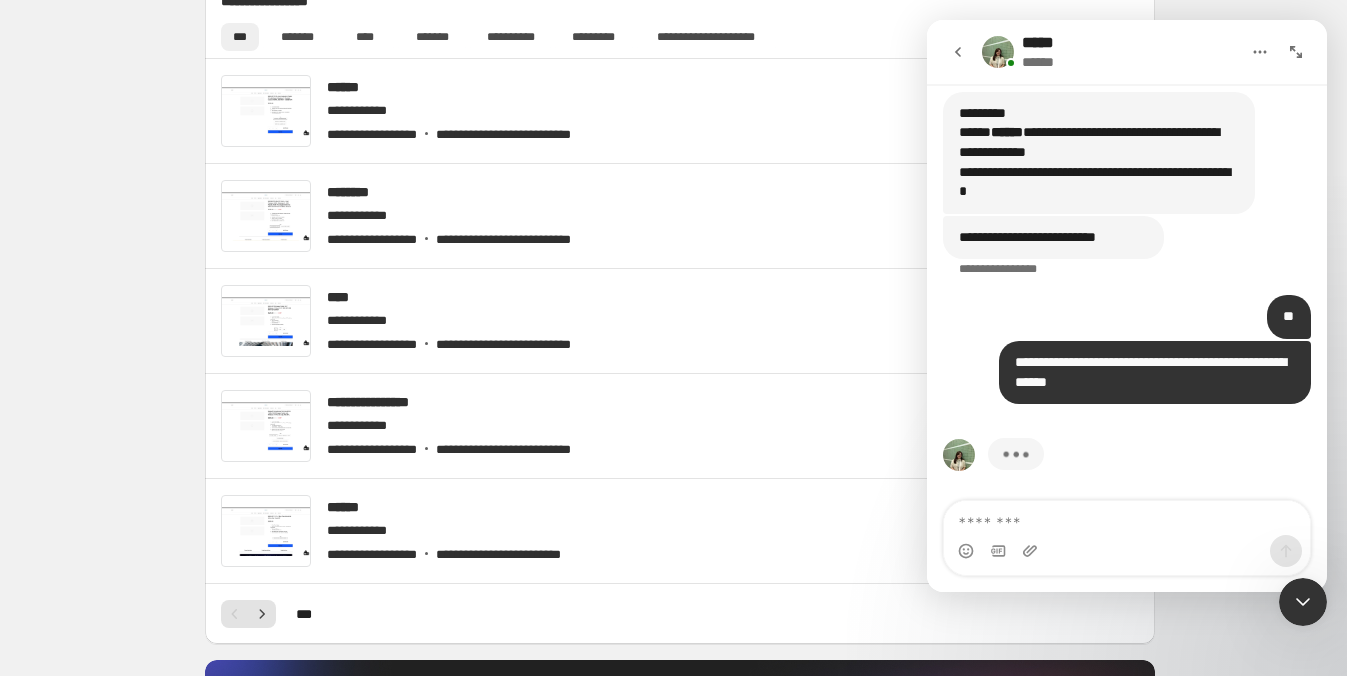 scroll, scrollTop: 1319, scrollLeft: 0, axis: vertical 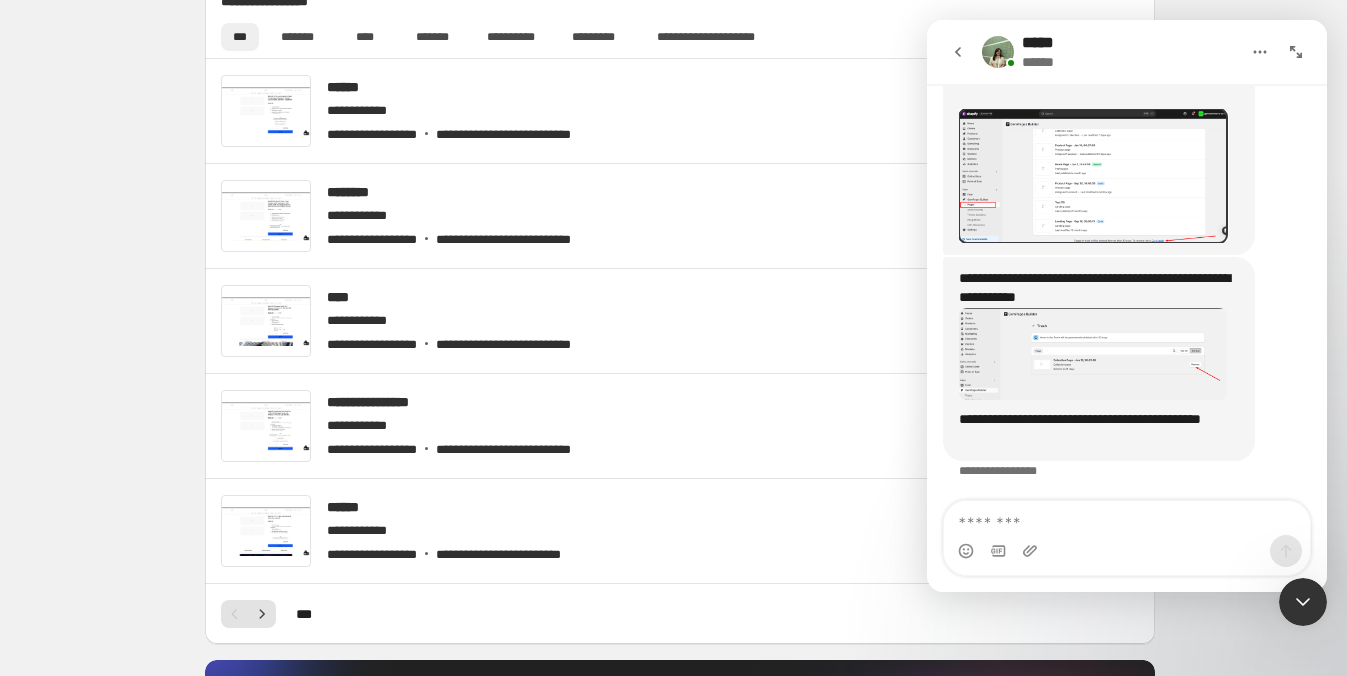 click at bounding box center [1093, 176] 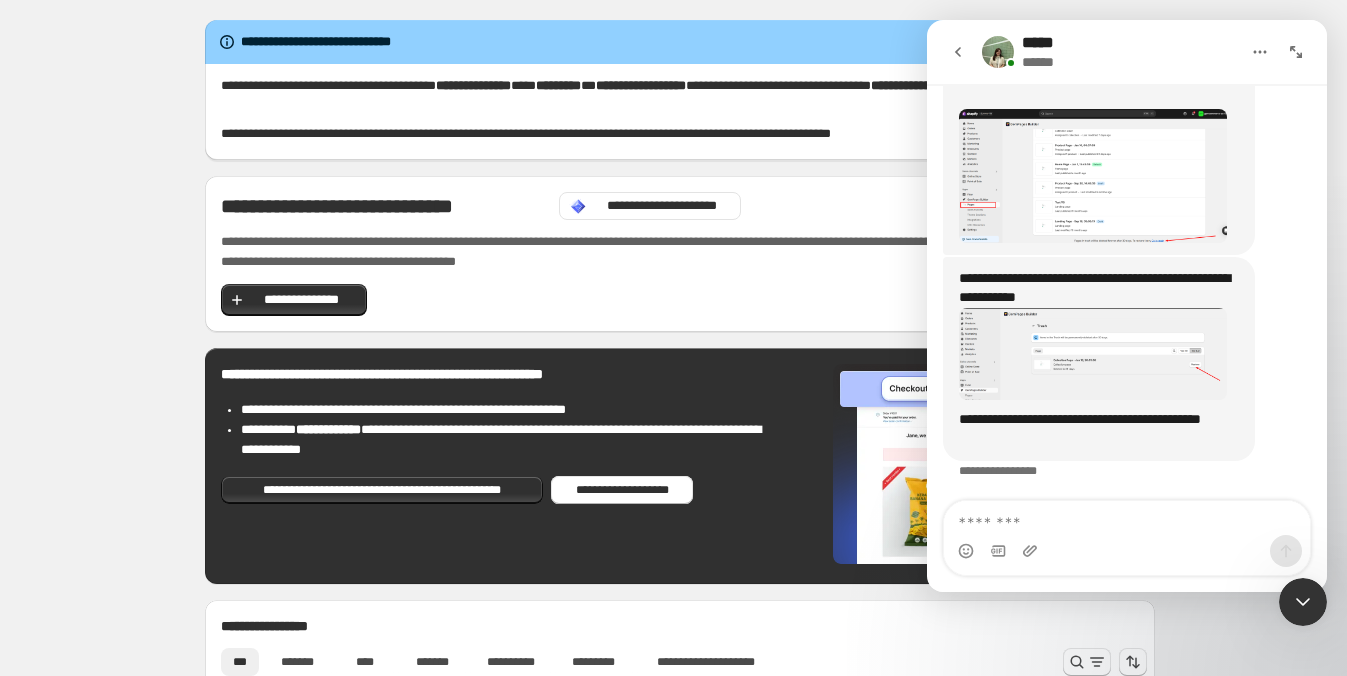 scroll, scrollTop: 0, scrollLeft: 0, axis: both 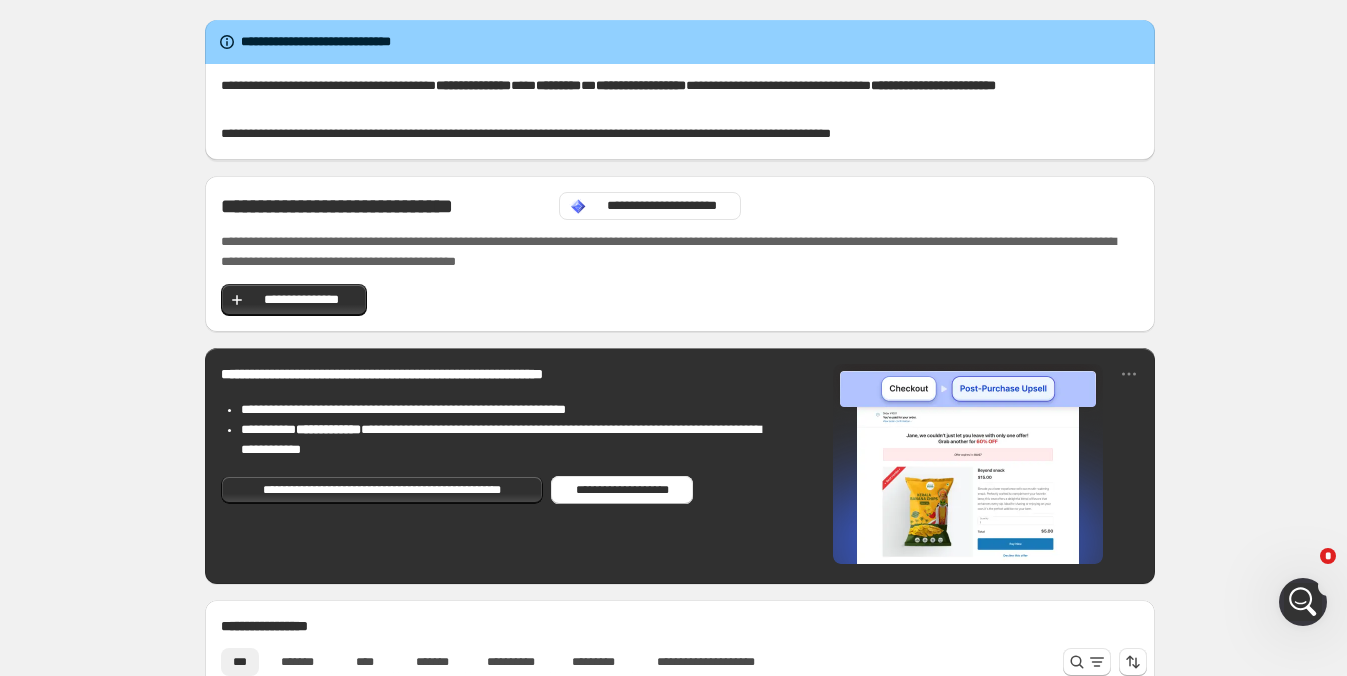click 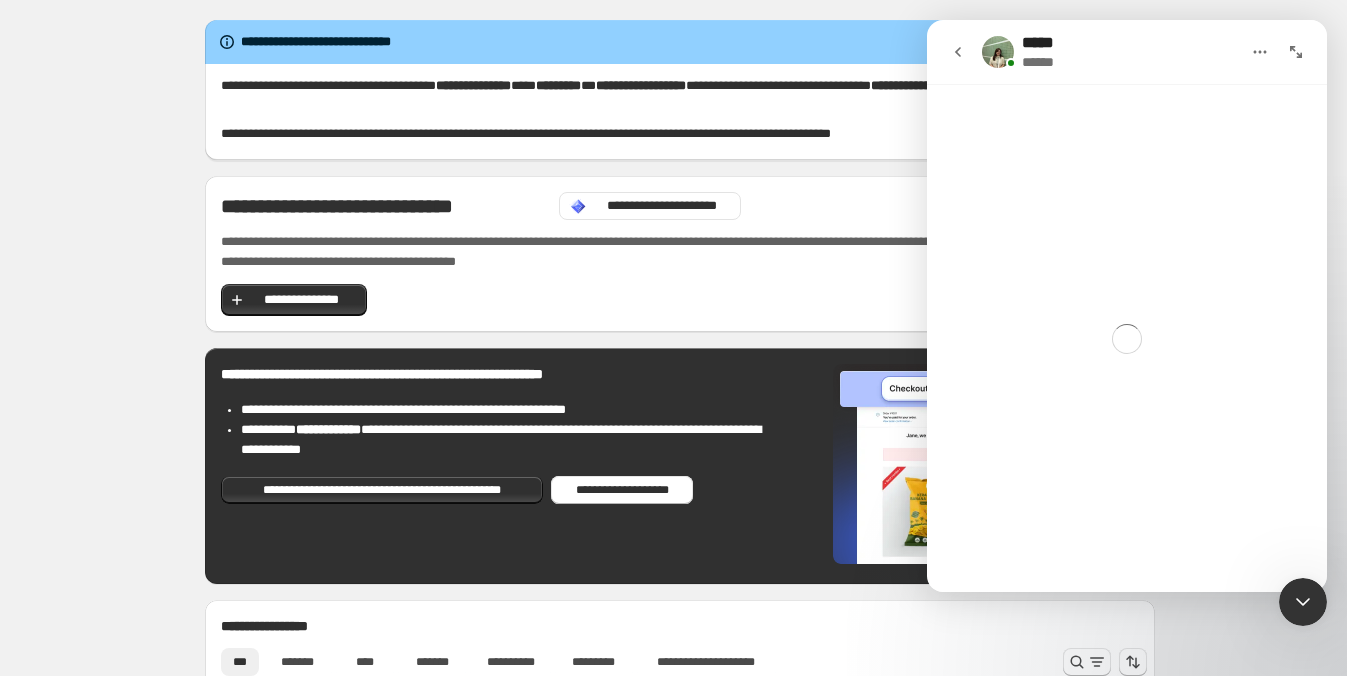 scroll, scrollTop: 375, scrollLeft: 0, axis: vertical 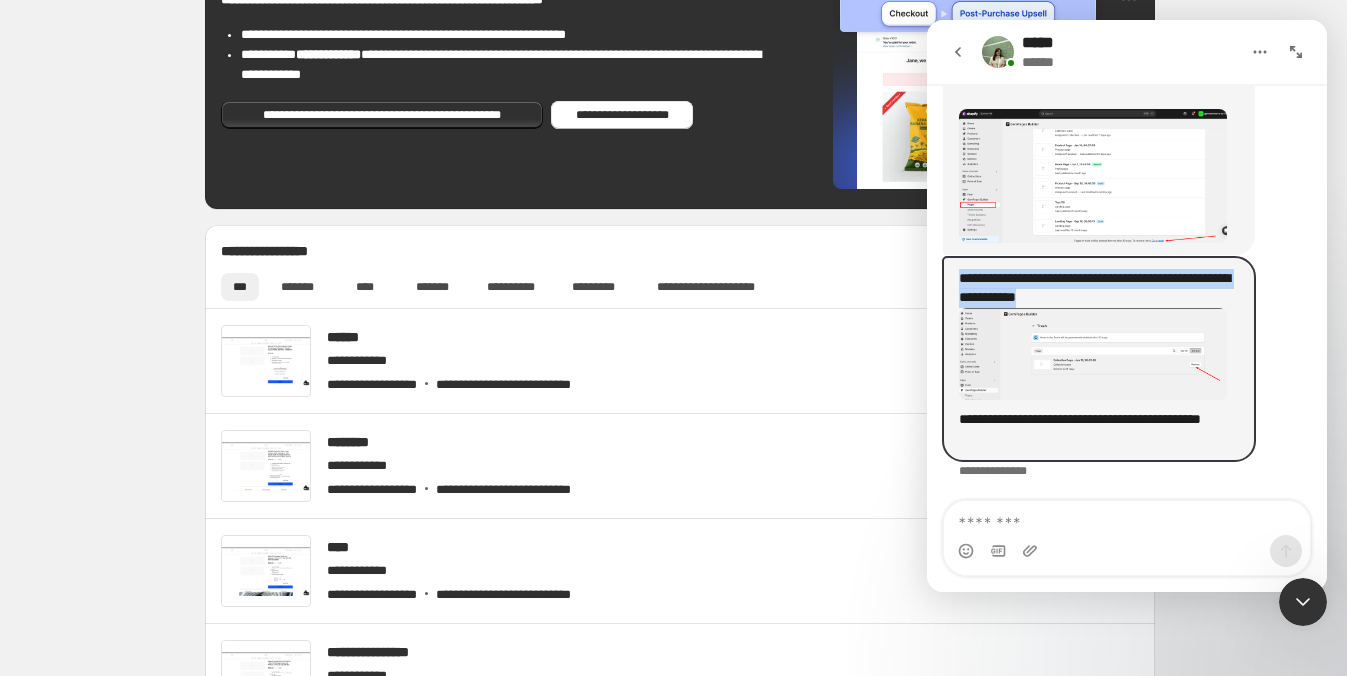 drag, startPoint x: 1143, startPoint y: 296, endPoint x: 951, endPoint y: 280, distance: 192.66551 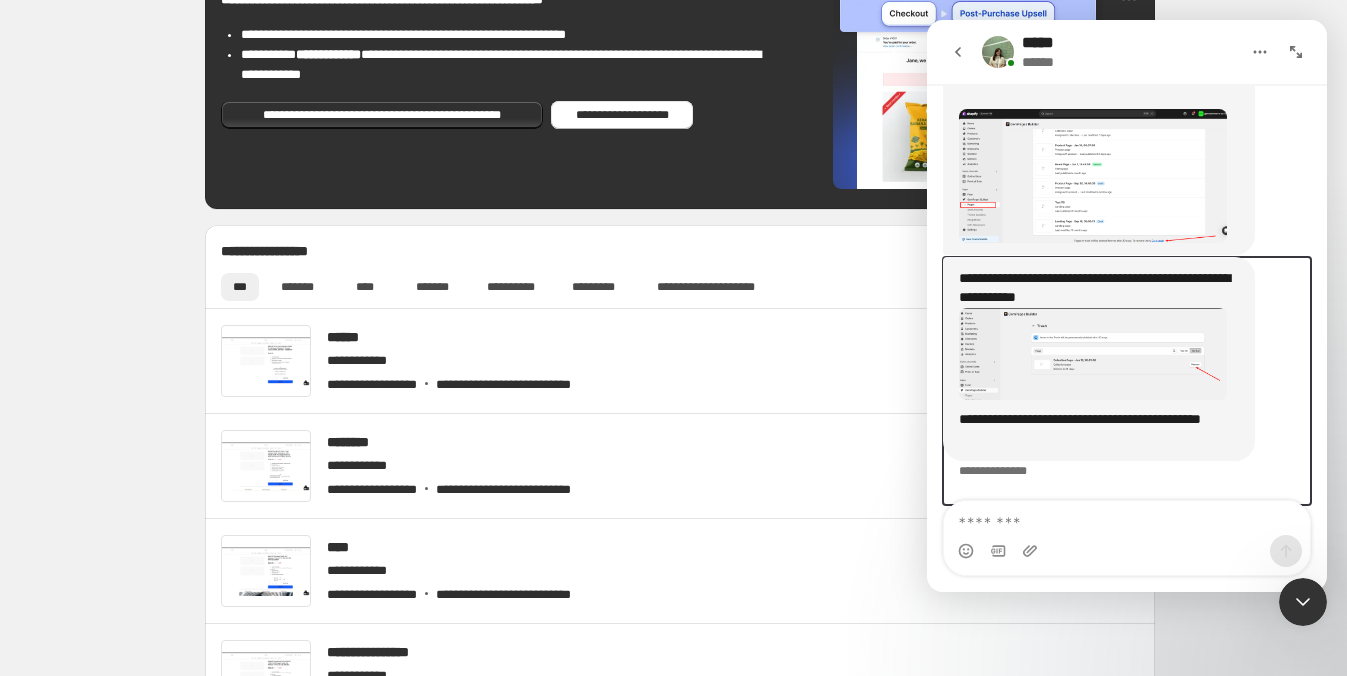 click on "**********" at bounding box center (1127, 381) 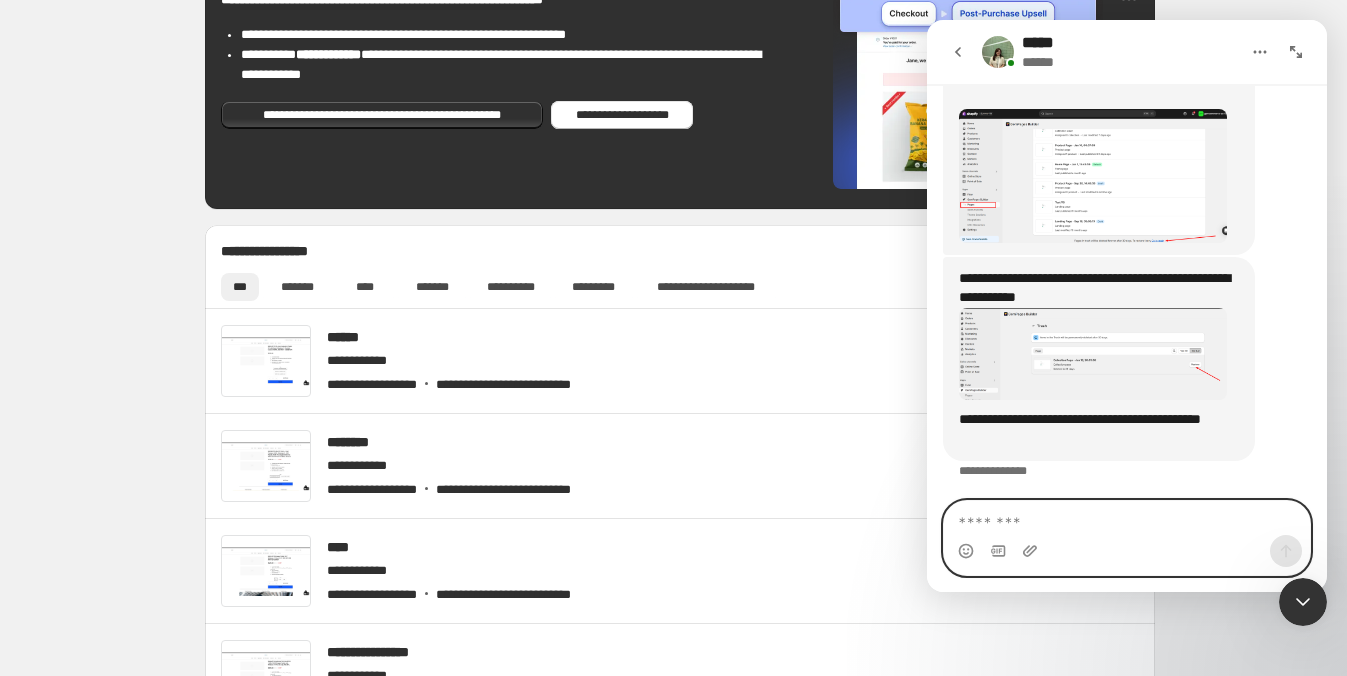 click at bounding box center [1127, 518] 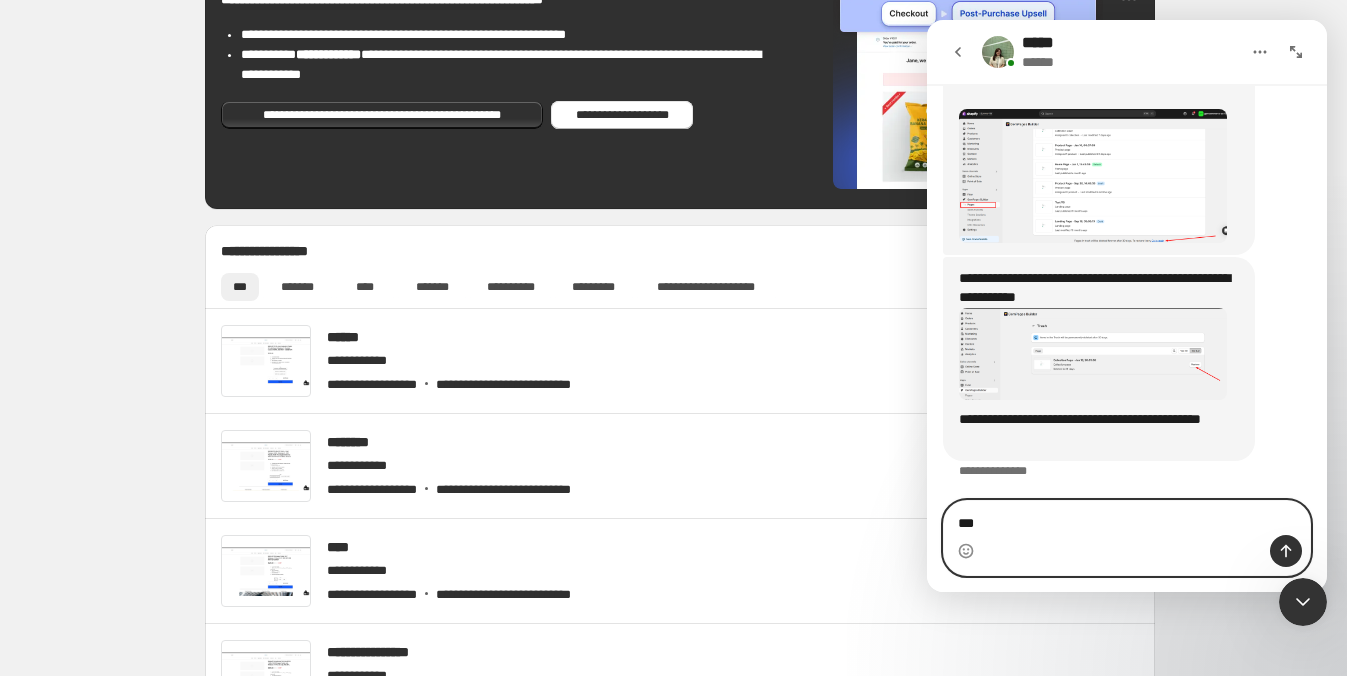 type on "****" 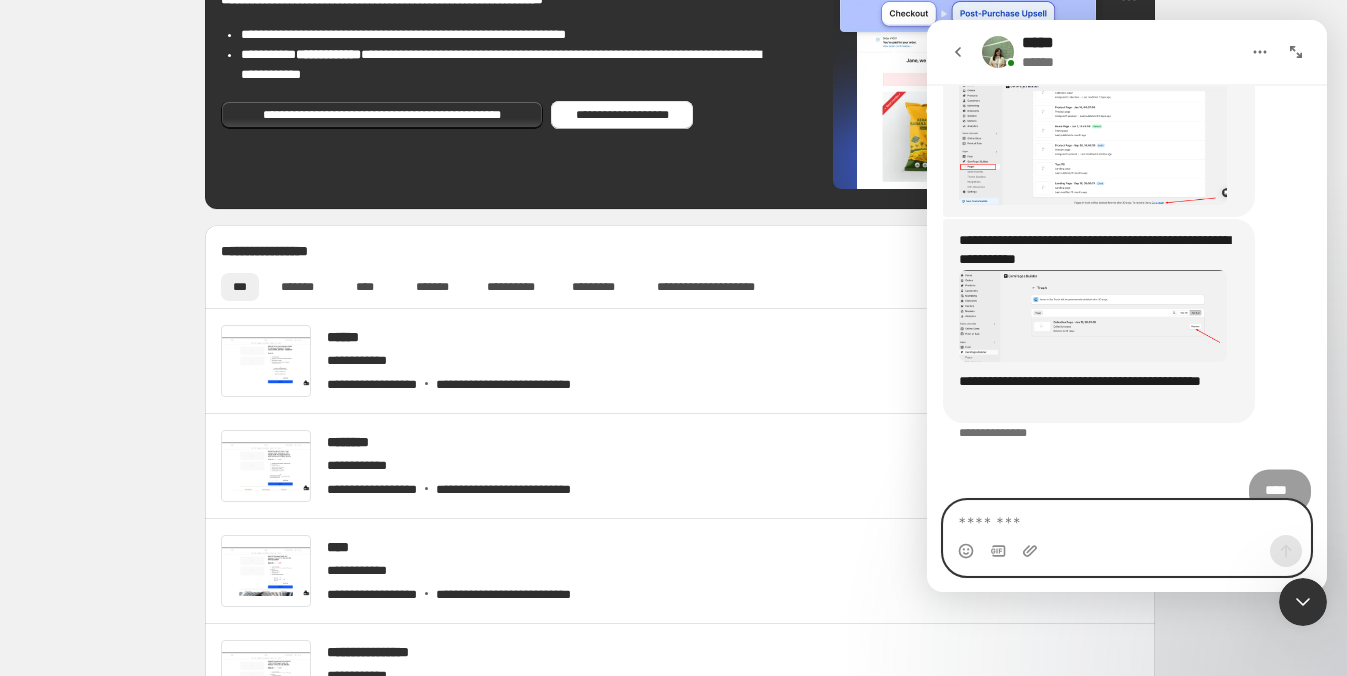 scroll, scrollTop: 1838, scrollLeft: 0, axis: vertical 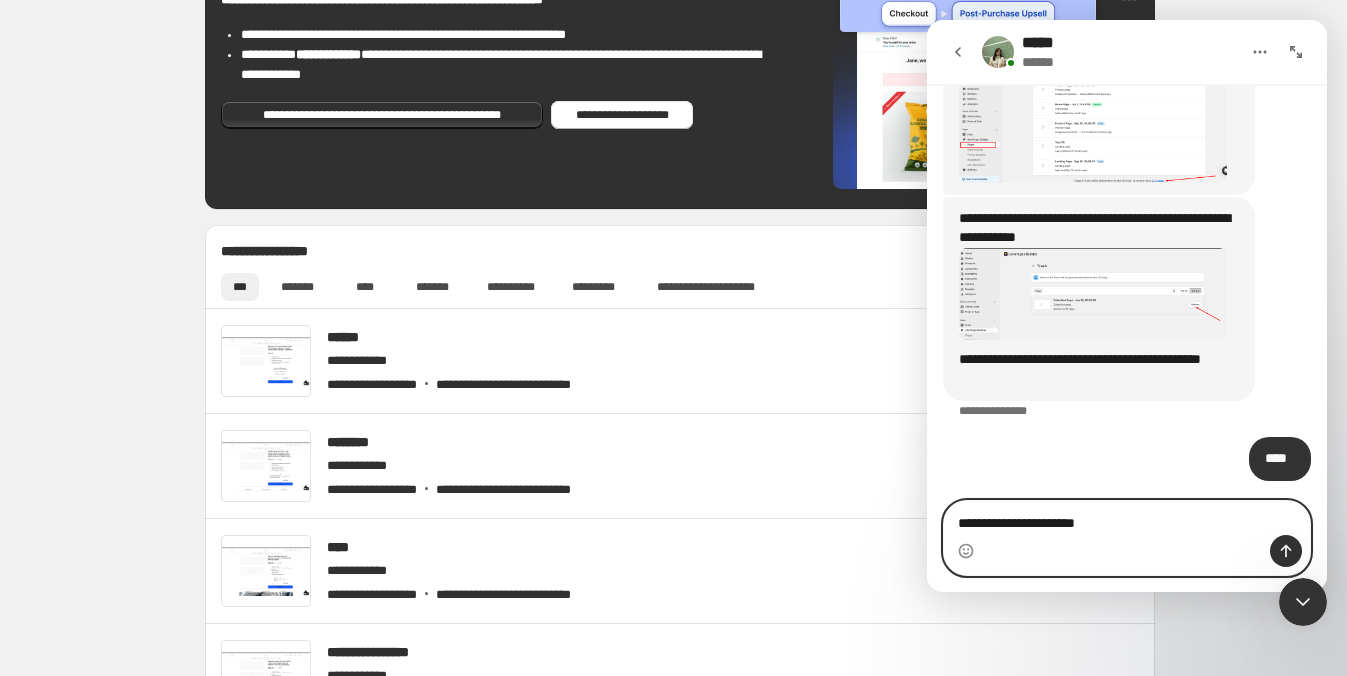 type on "**********" 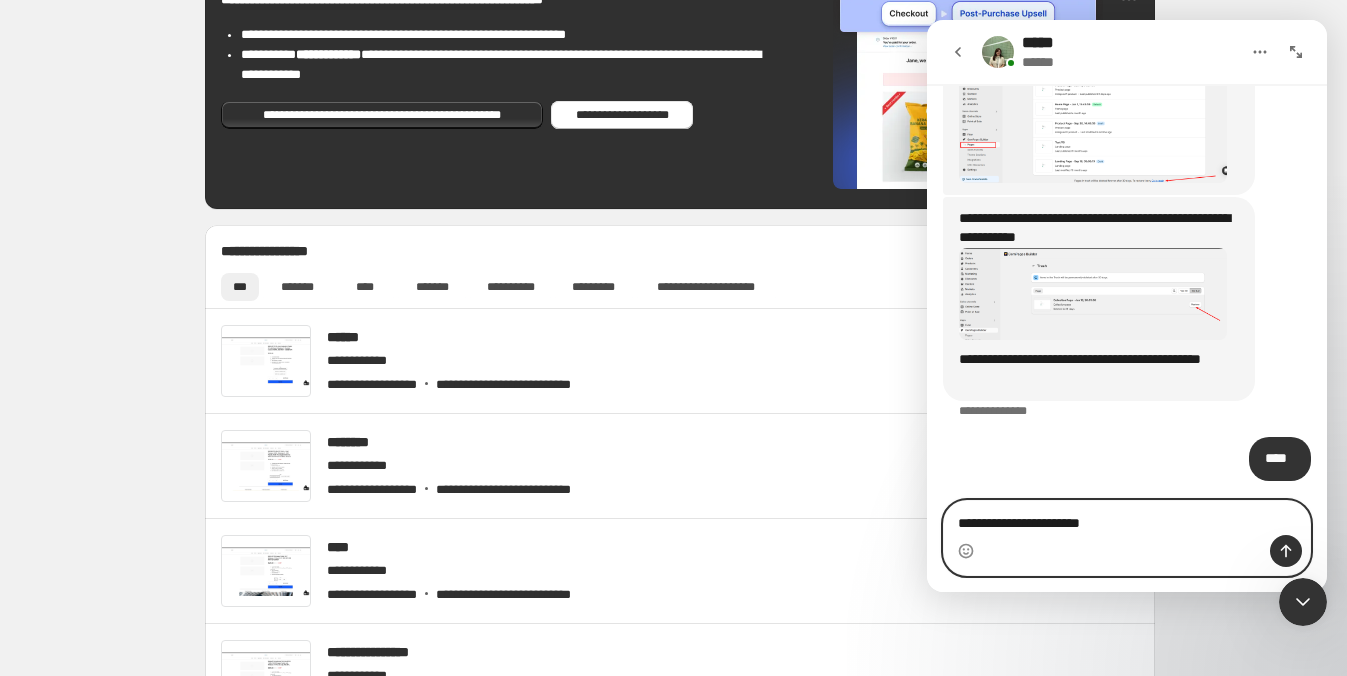 type 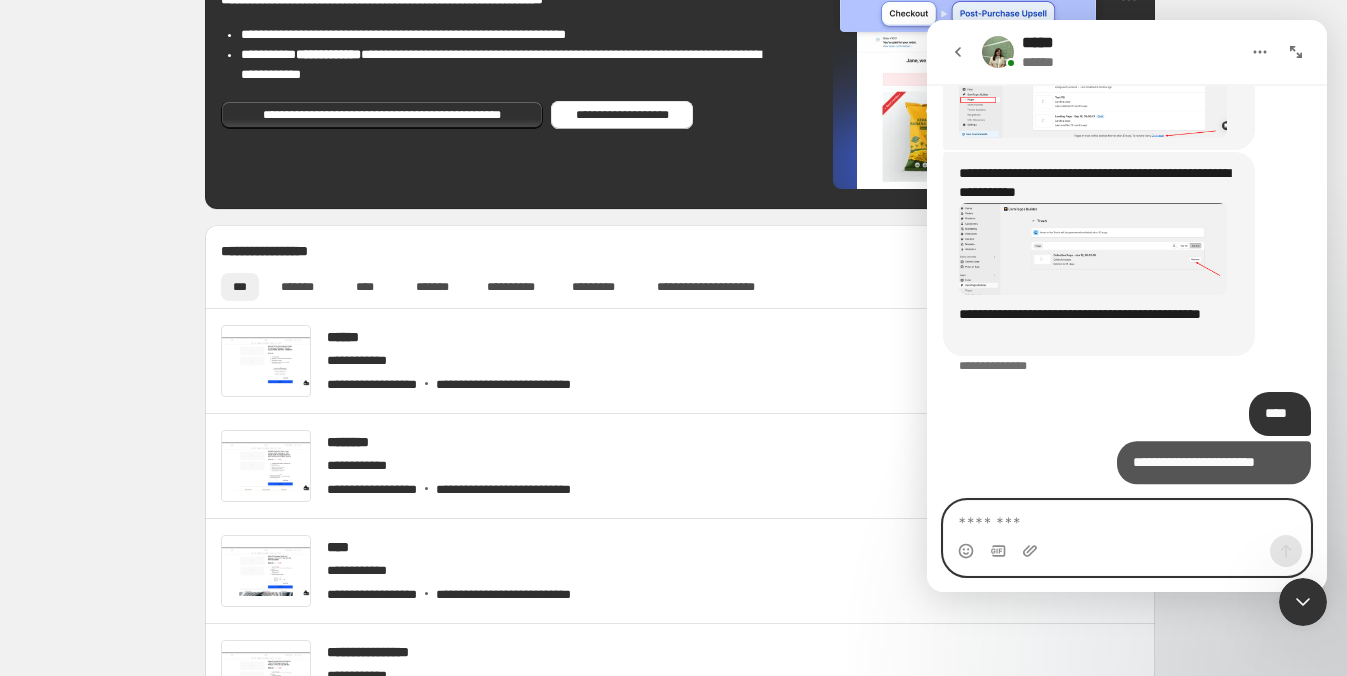 scroll, scrollTop: 1883, scrollLeft: 0, axis: vertical 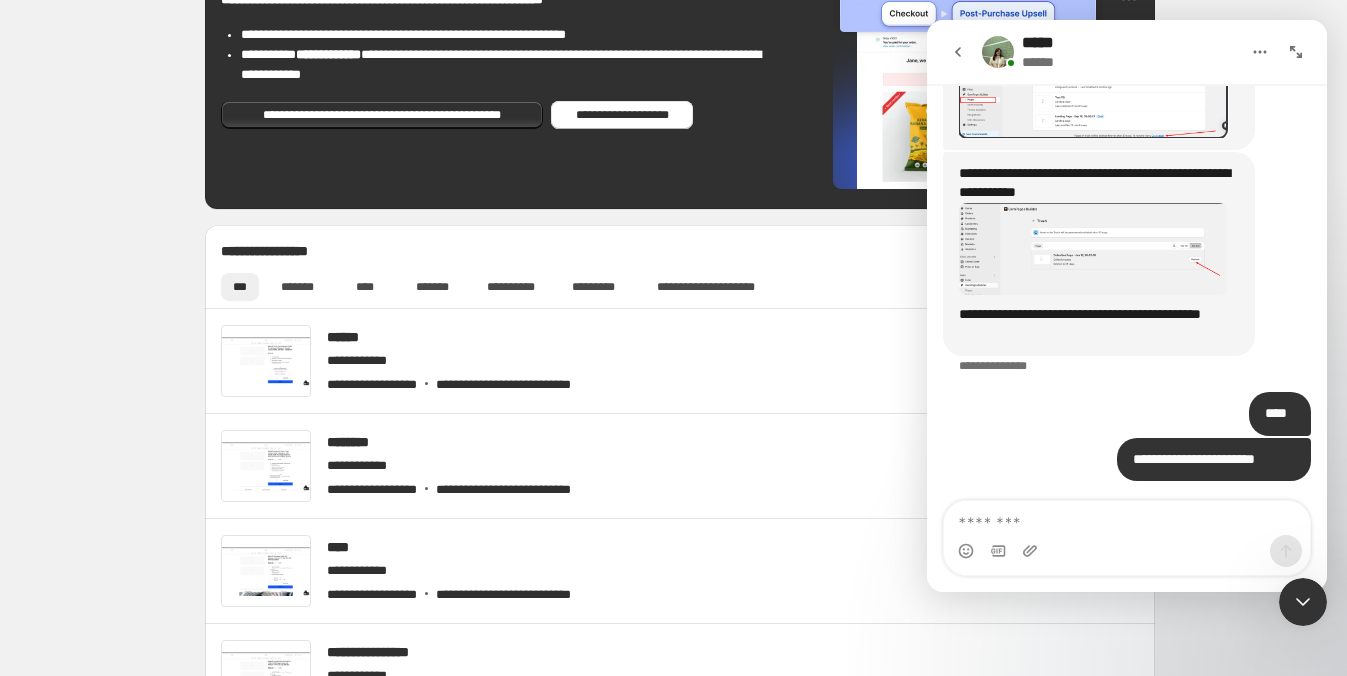 click at bounding box center (1093, 71) 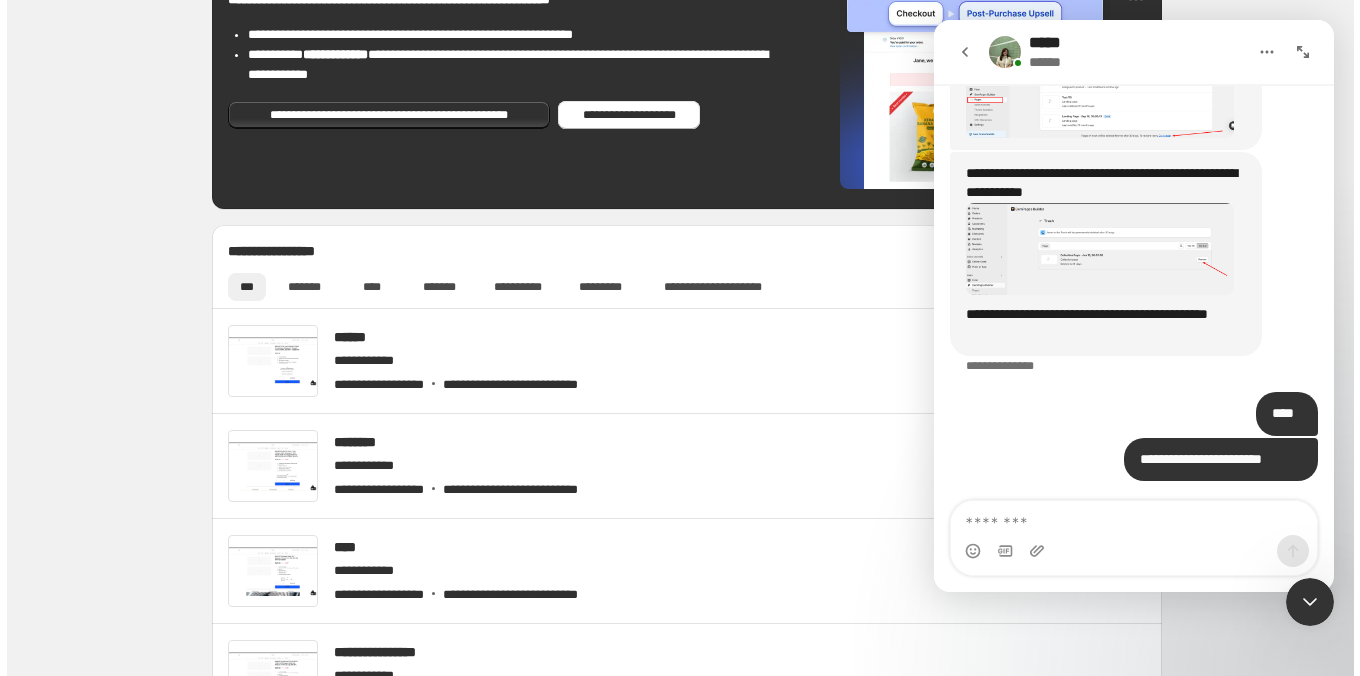 scroll, scrollTop: 0, scrollLeft: 0, axis: both 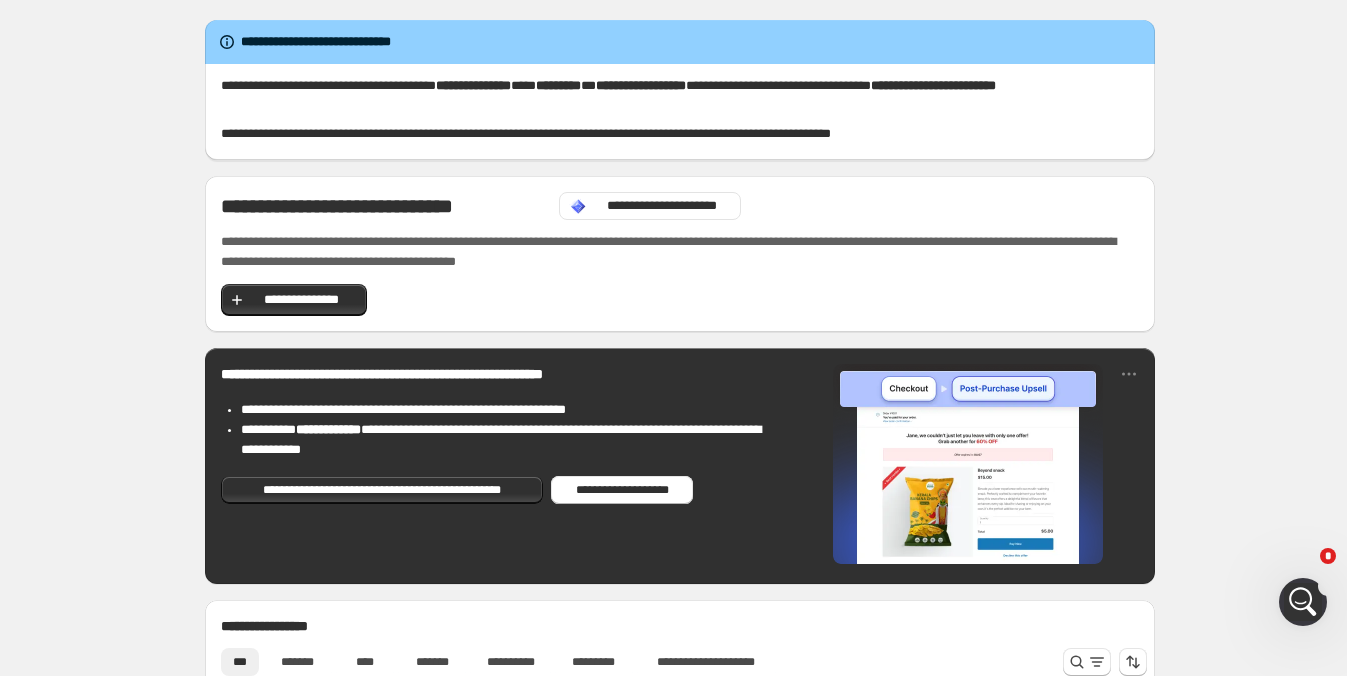 click 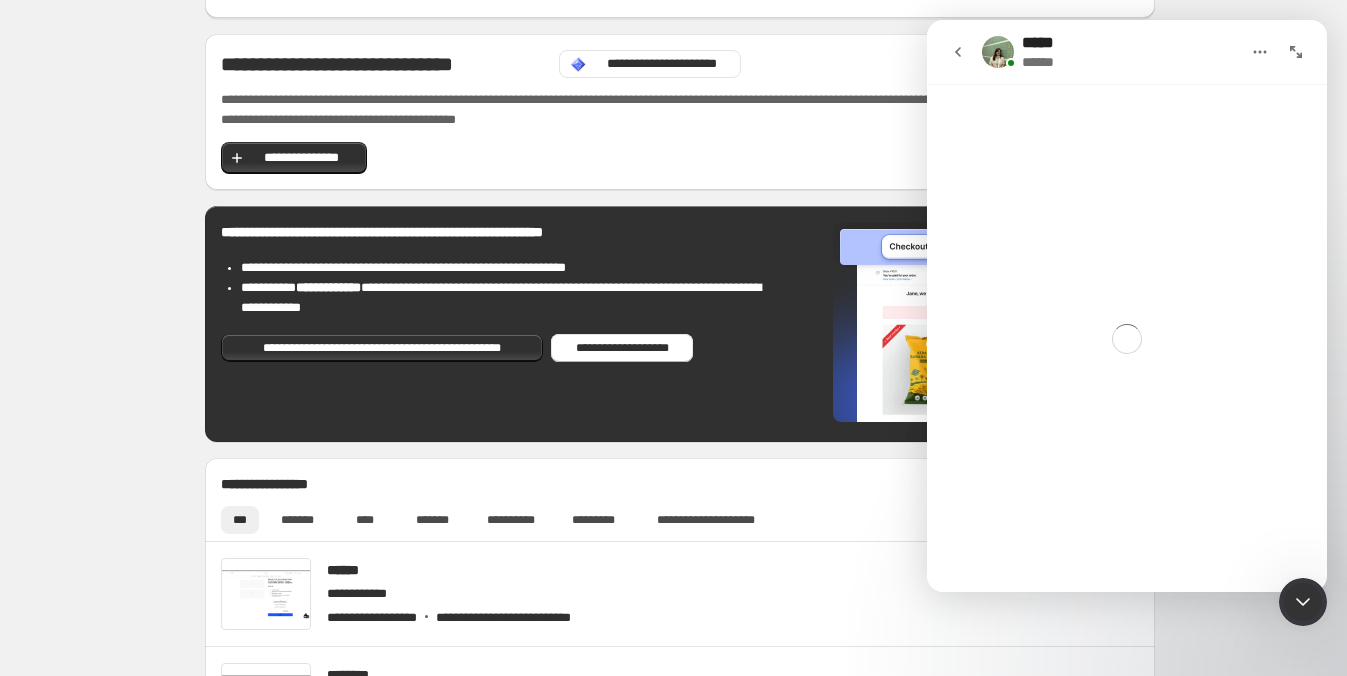 scroll, scrollTop: 375, scrollLeft: 0, axis: vertical 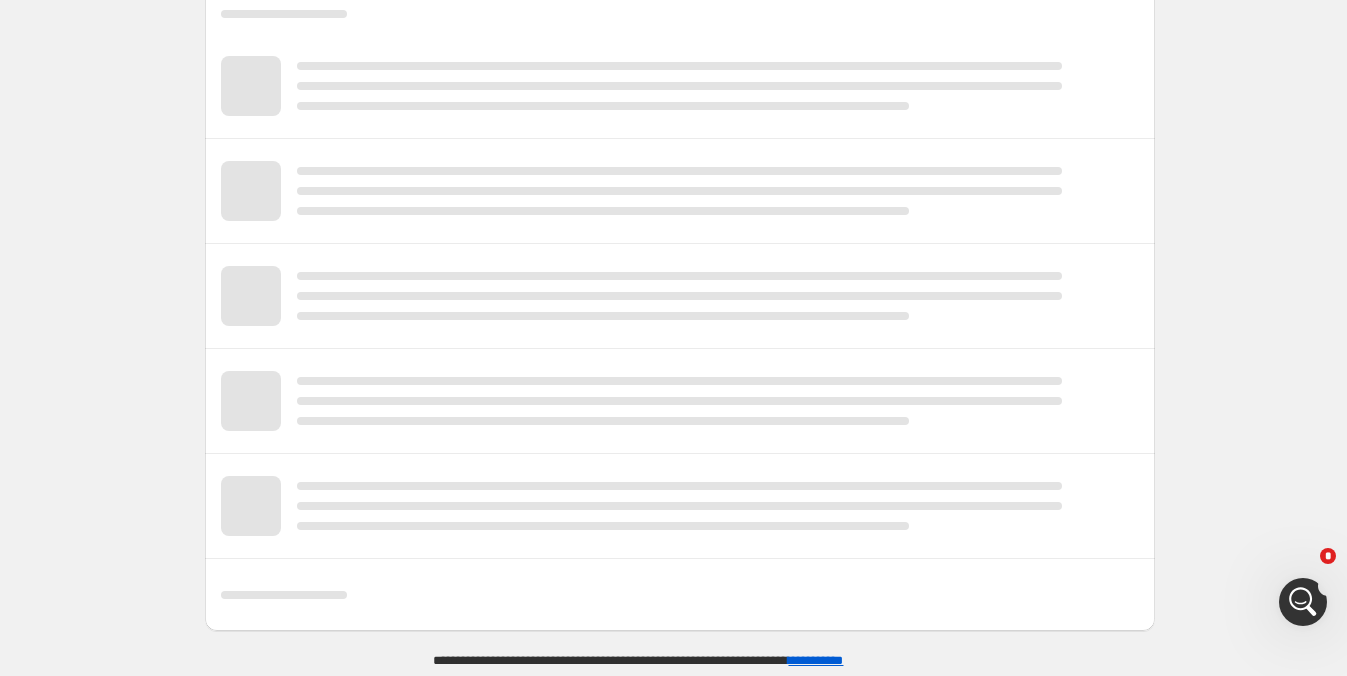 click on "**********" at bounding box center (815, 660) 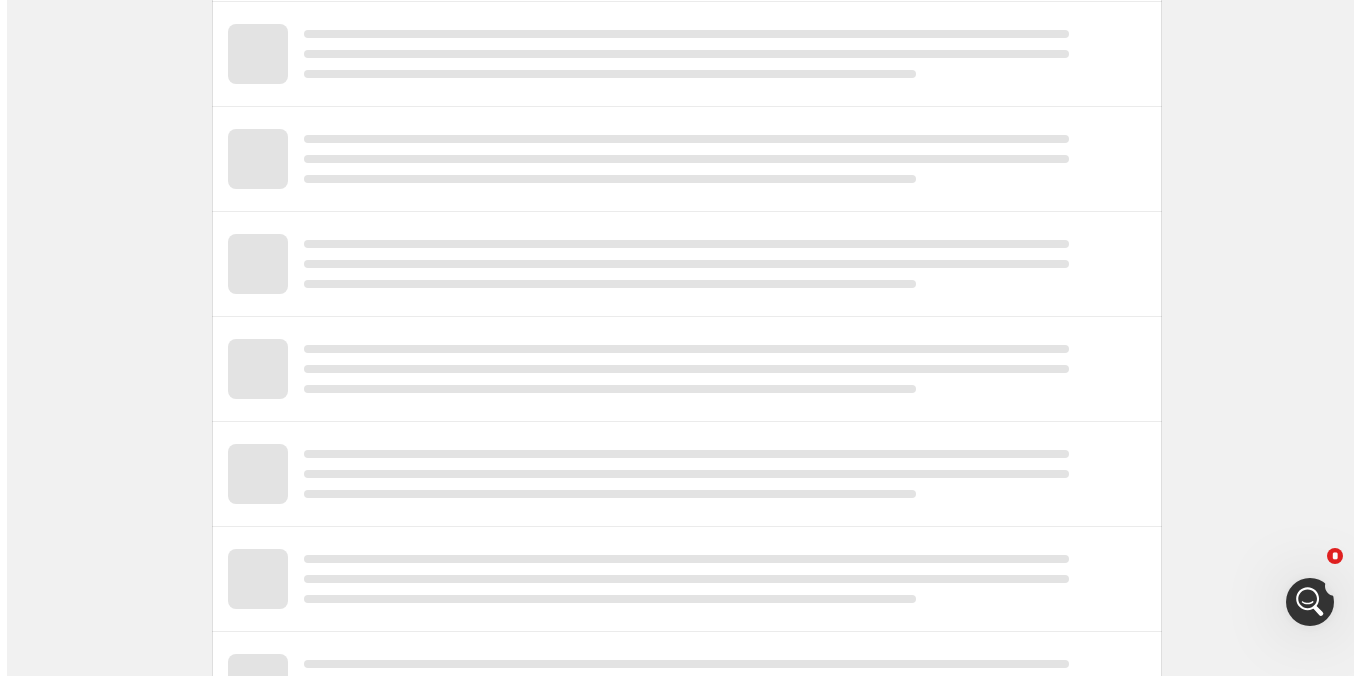 scroll, scrollTop: 0, scrollLeft: 0, axis: both 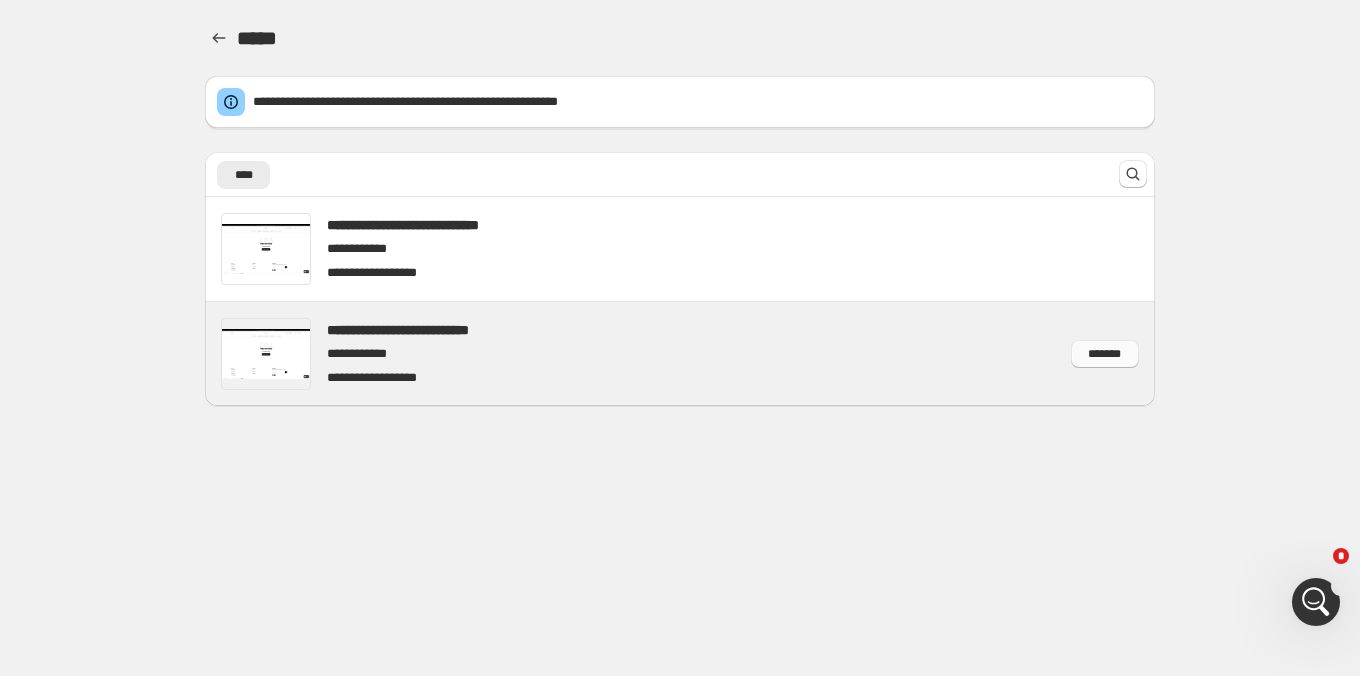 click on "*******" at bounding box center (1105, 354) 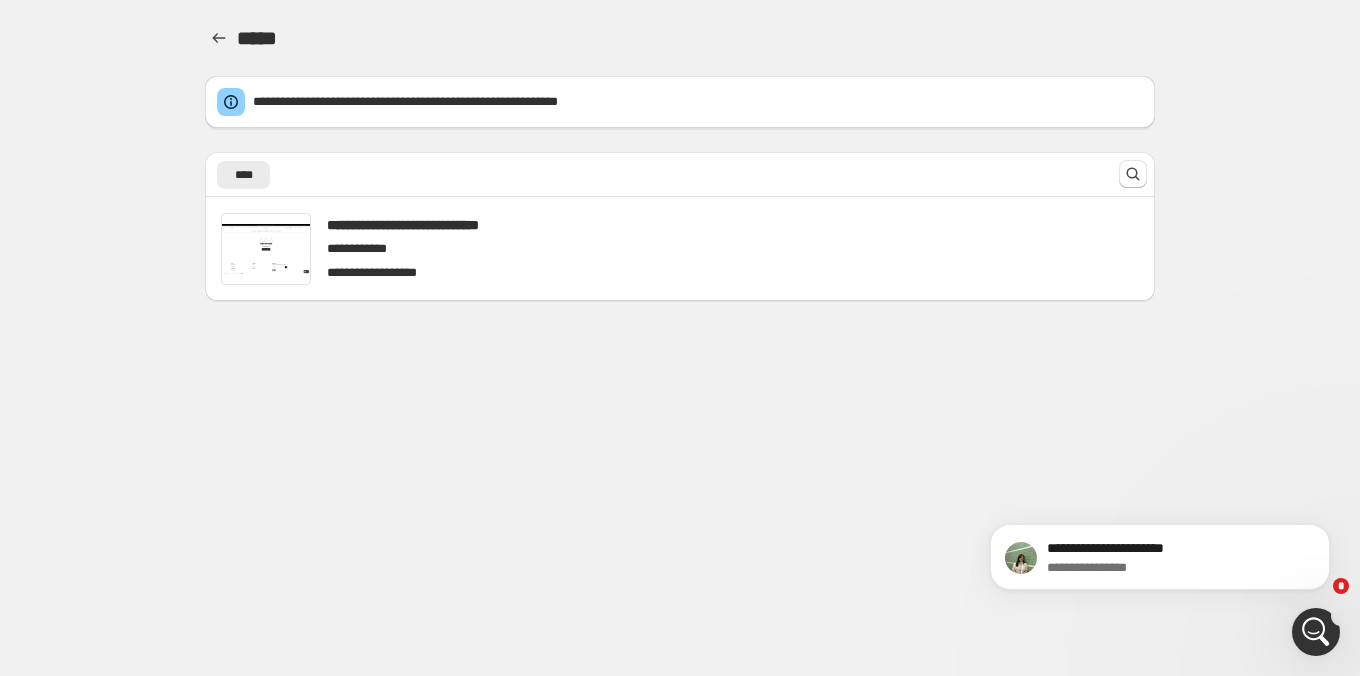 scroll, scrollTop: 0, scrollLeft: 0, axis: both 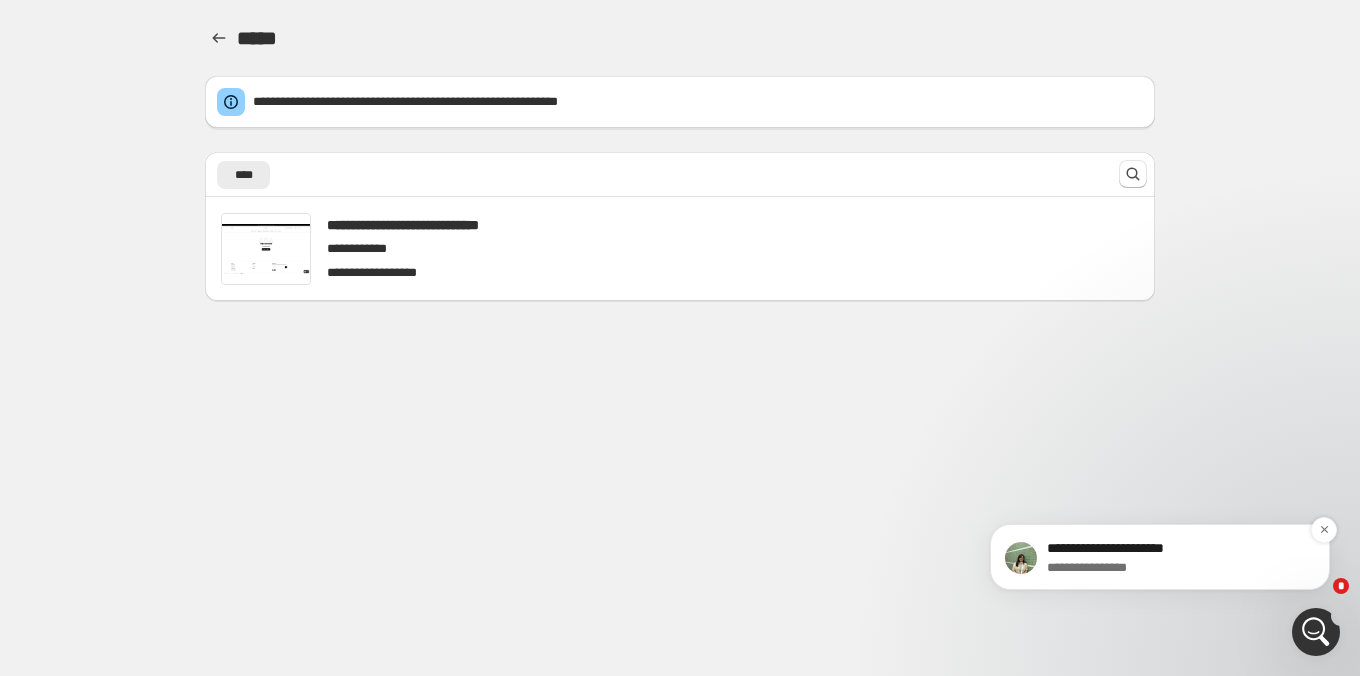 click on "**********" at bounding box center (1176, 549) 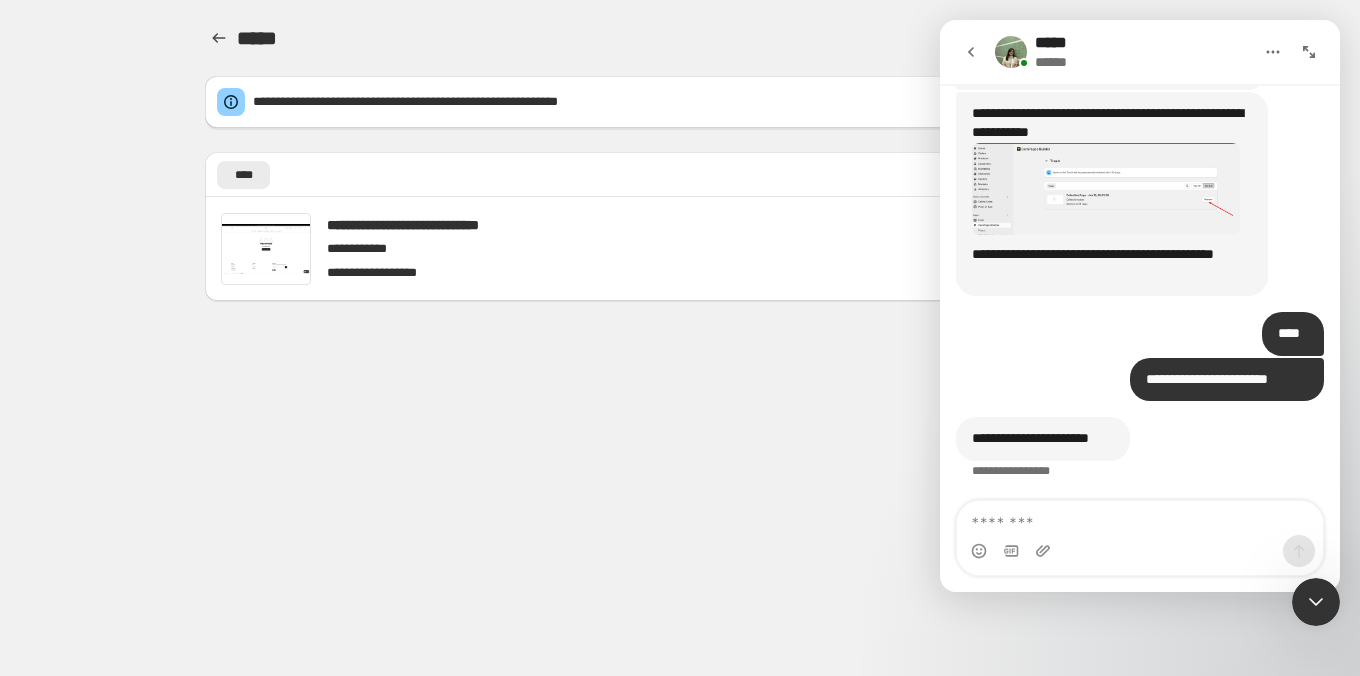 click at bounding box center (1140, 518) 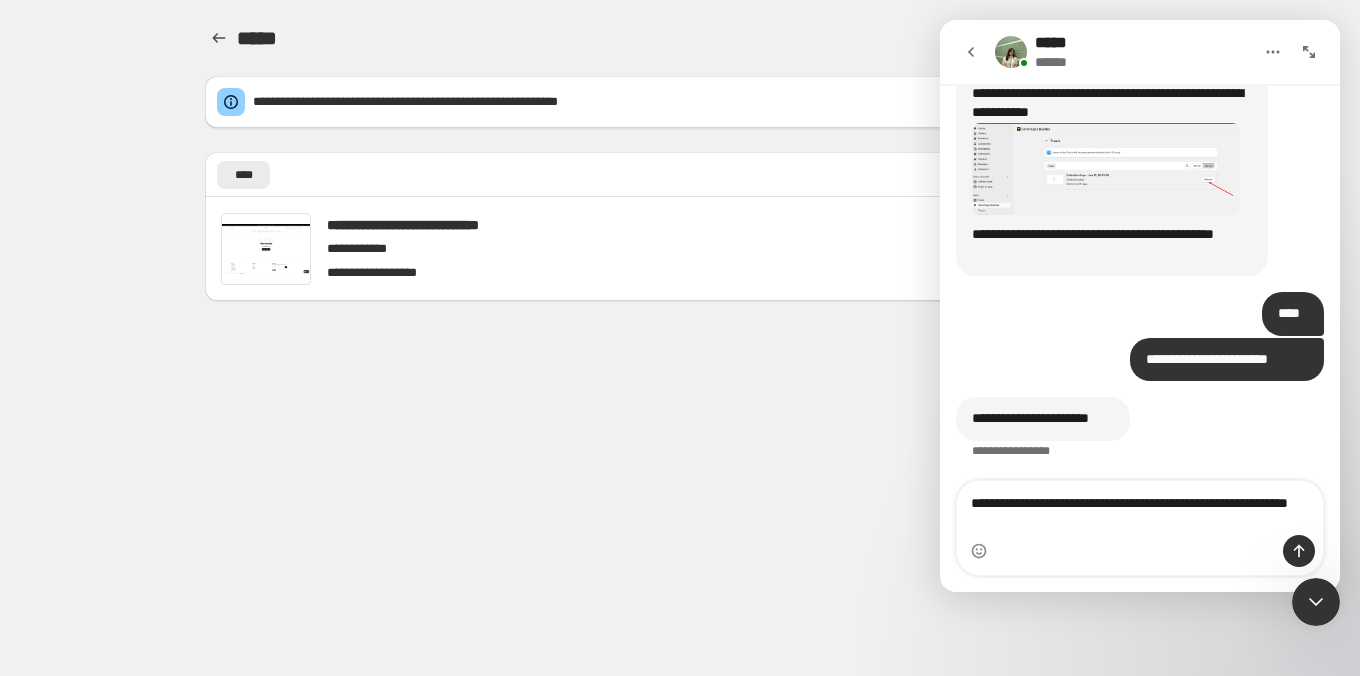 scroll, scrollTop: 1963, scrollLeft: 0, axis: vertical 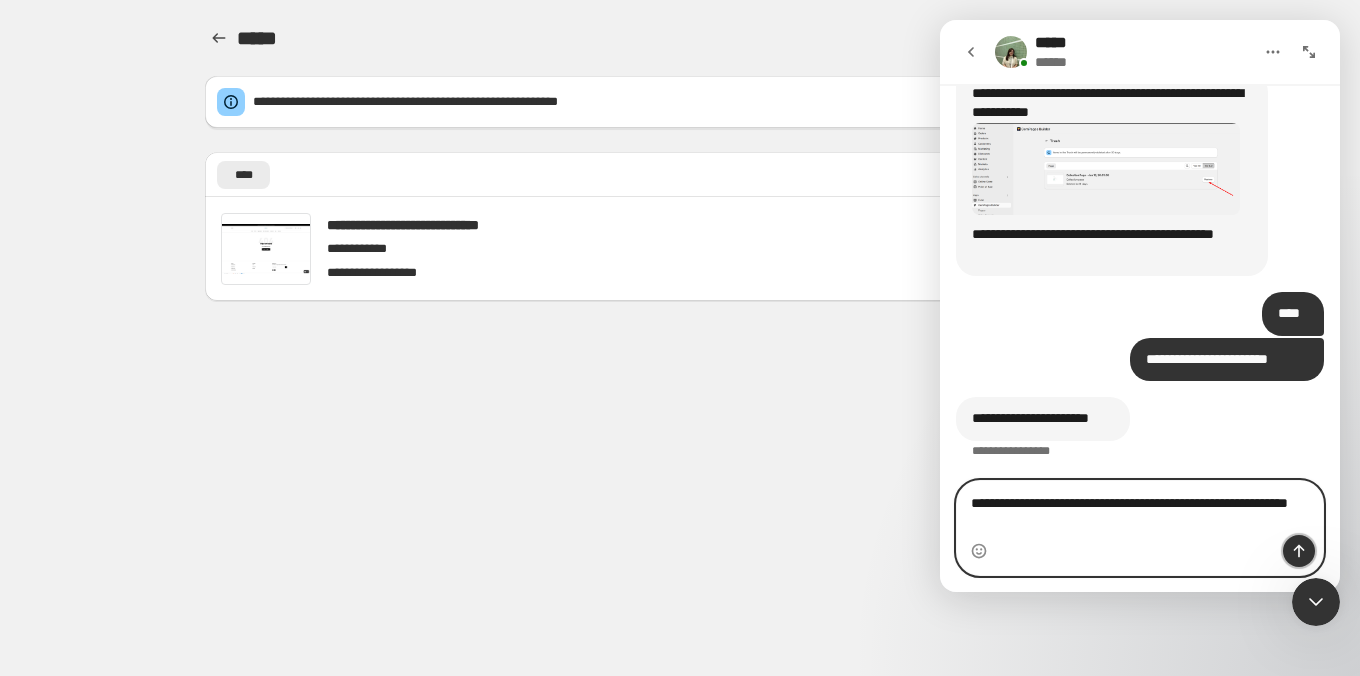 click 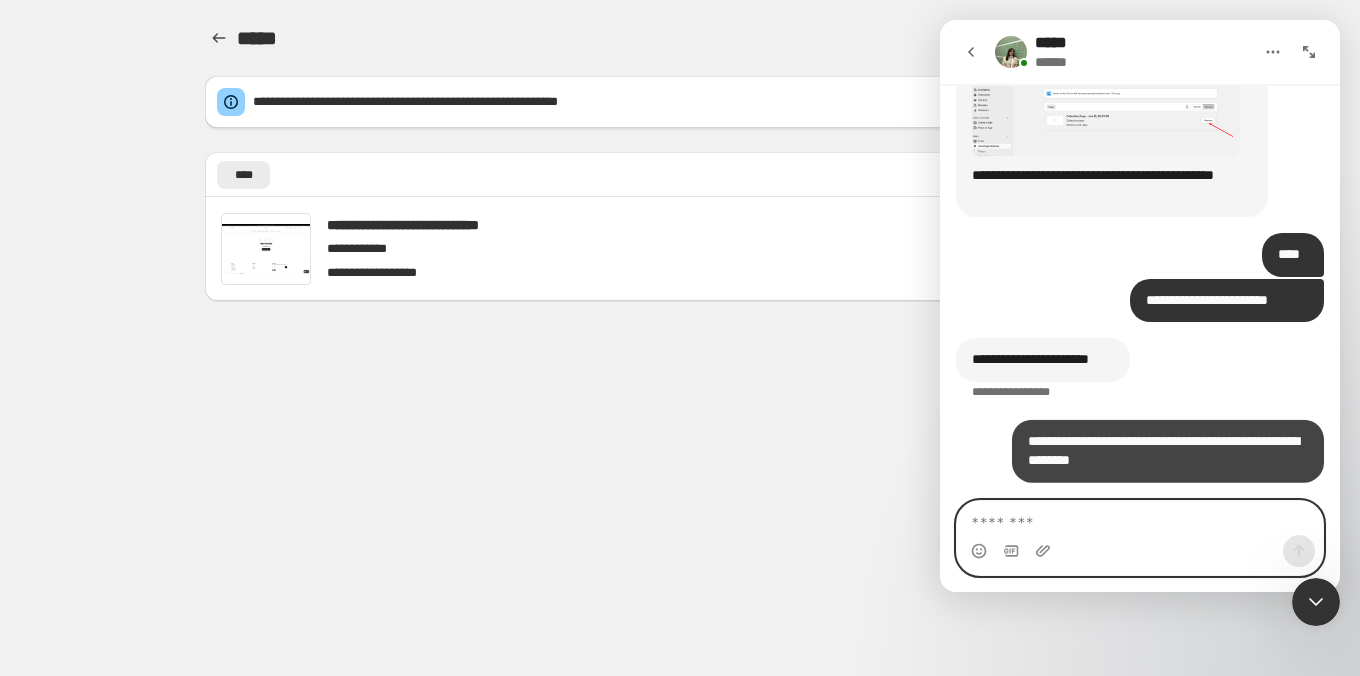 scroll, scrollTop: 2022, scrollLeft: 0, axis: vertical 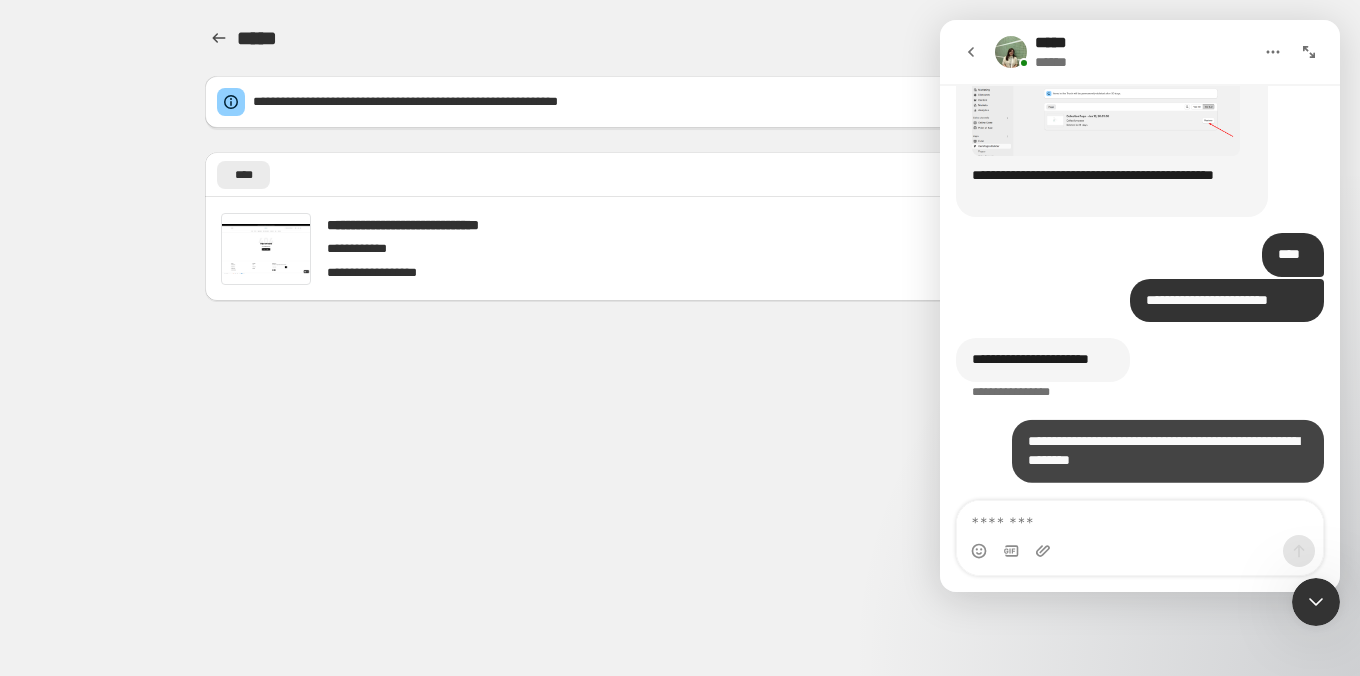 click at bounding box center [1140, 551] 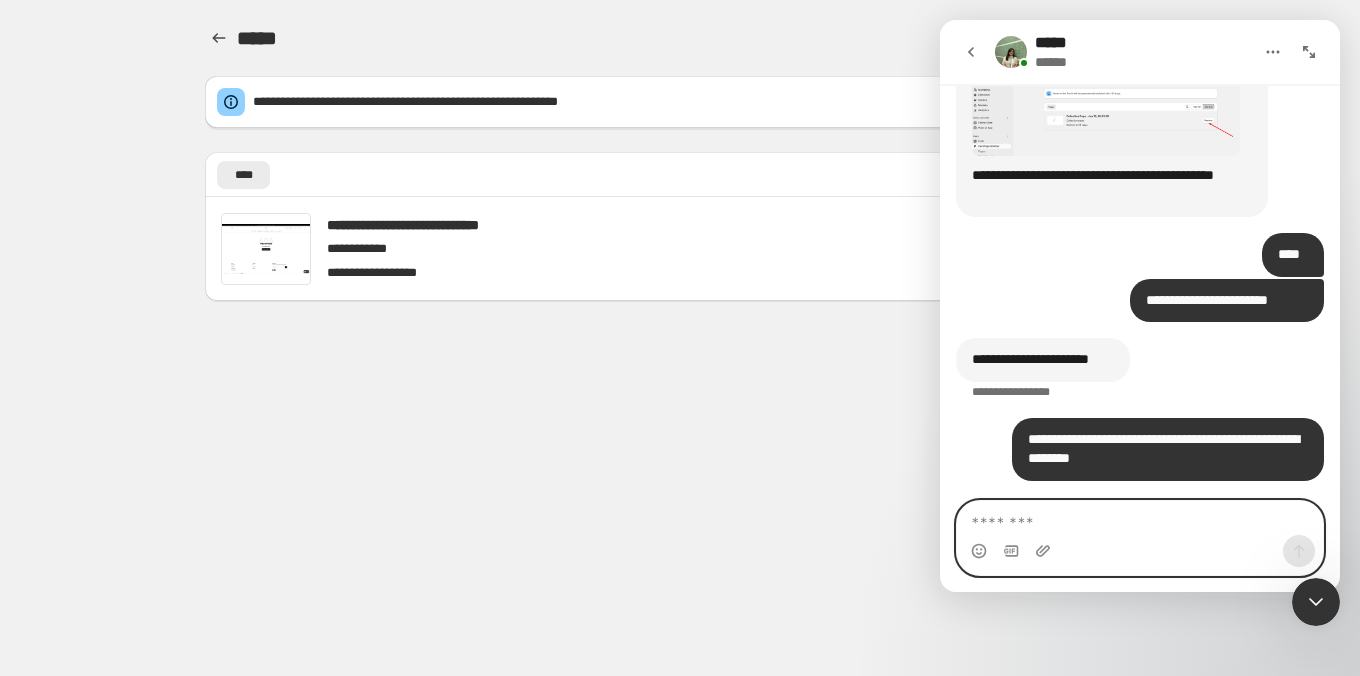 click at bounding box center (1140, 518) 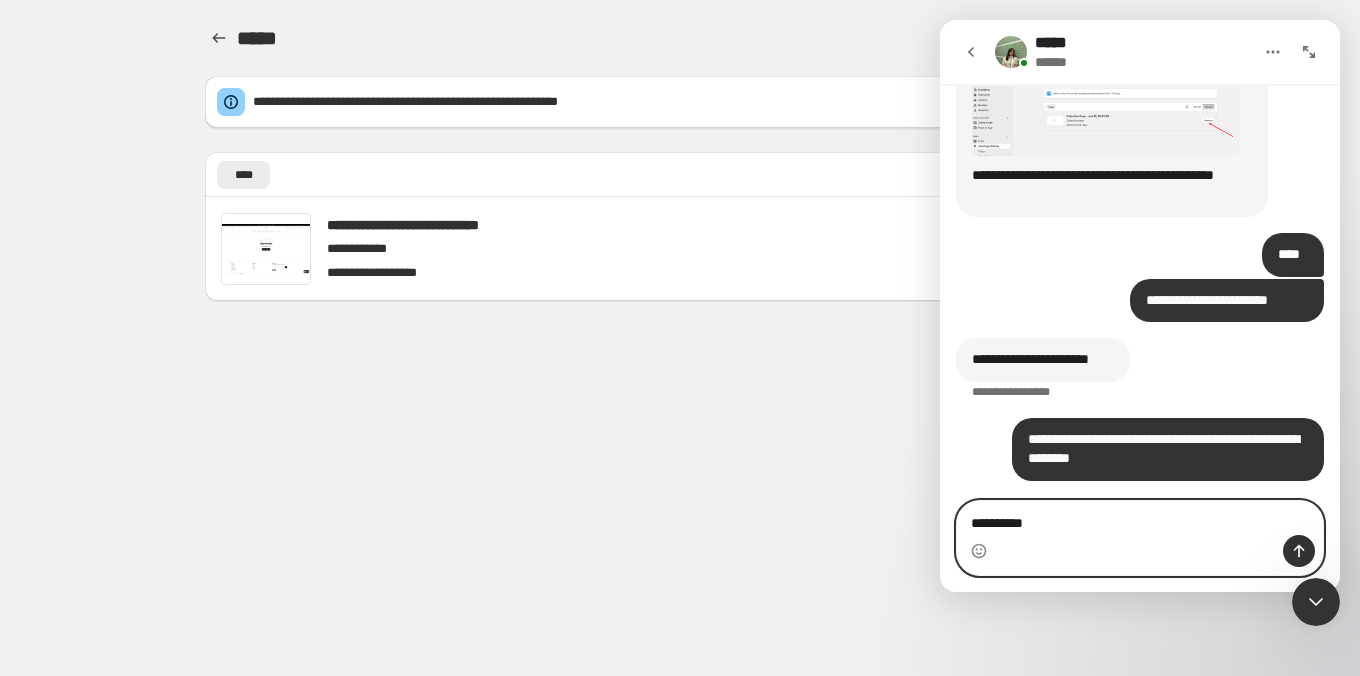 type on "**********" 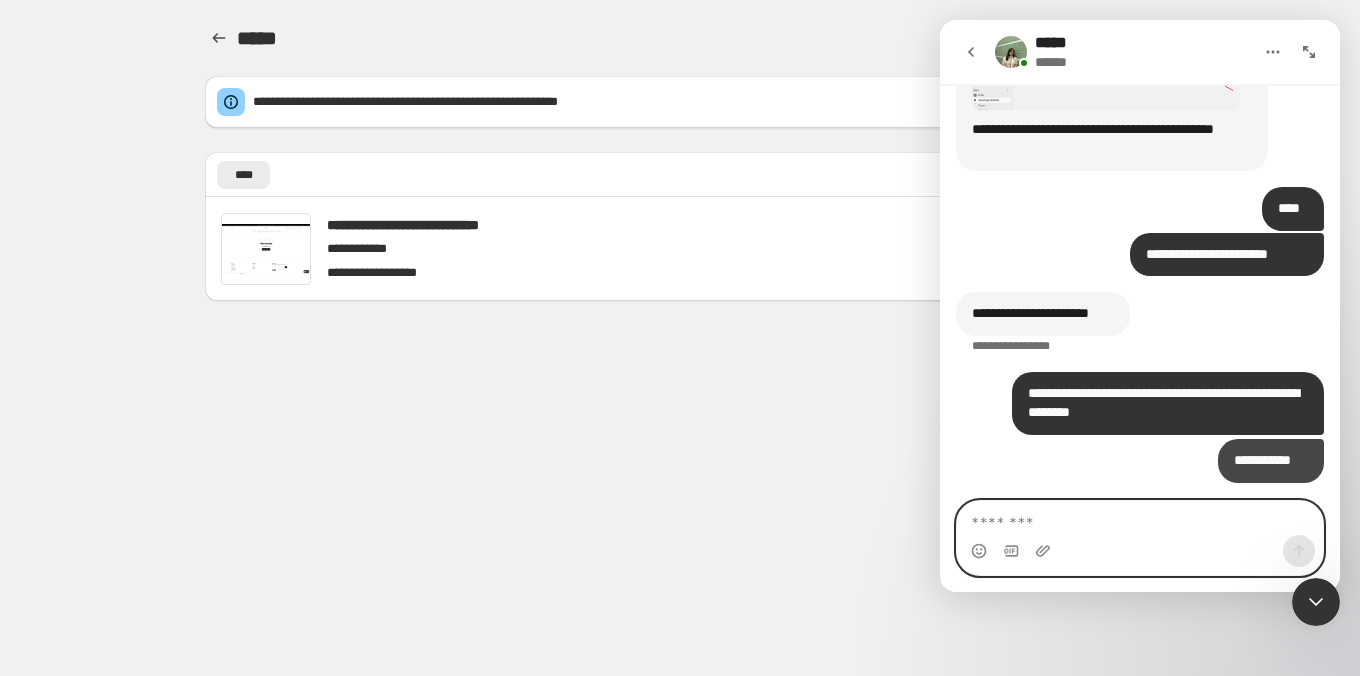 scroll, scrollTop: 2068, scrollLeft: 0, axis: vertical 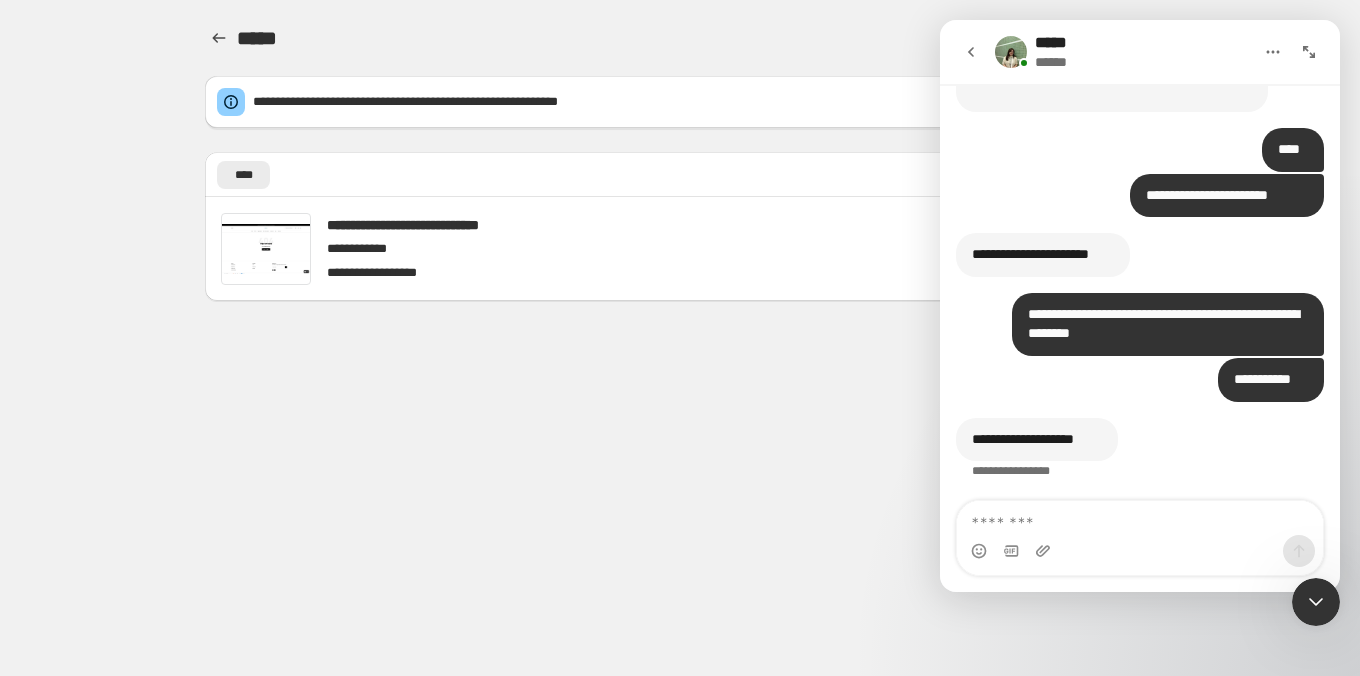 click at bounding box center [1140, 551] 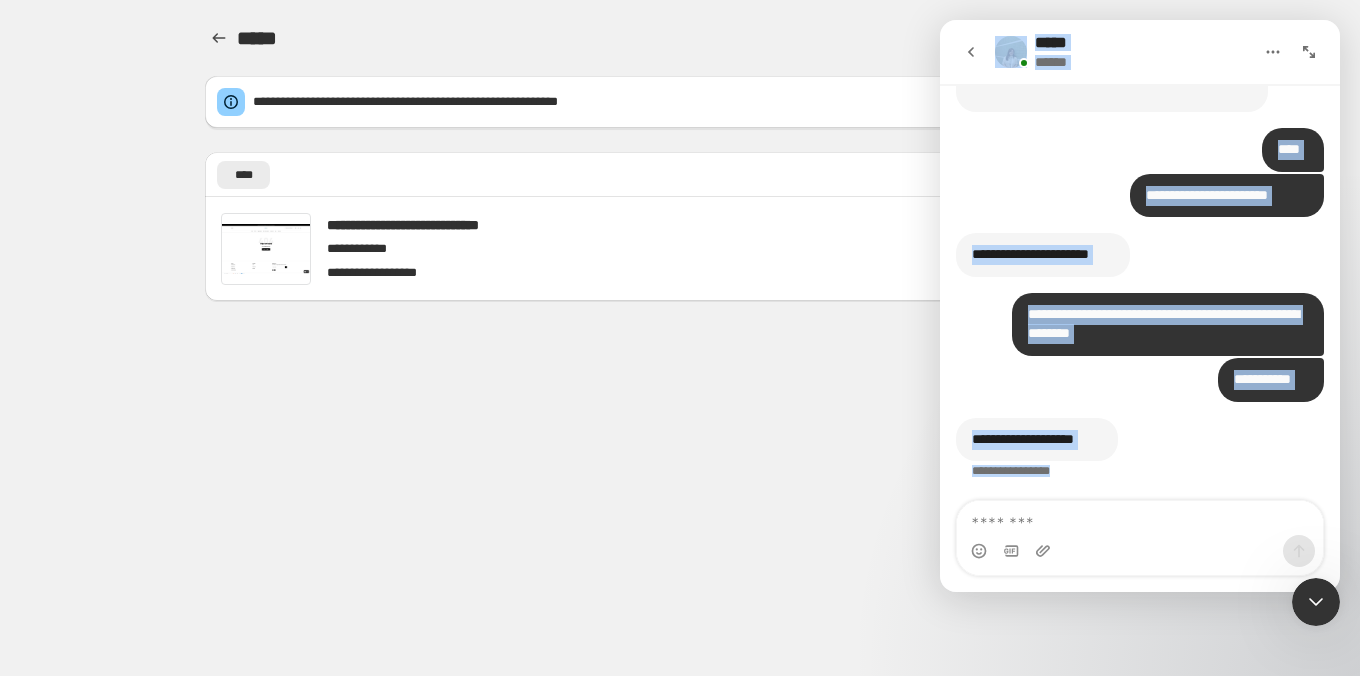 click at bounding box center (1140, 518) 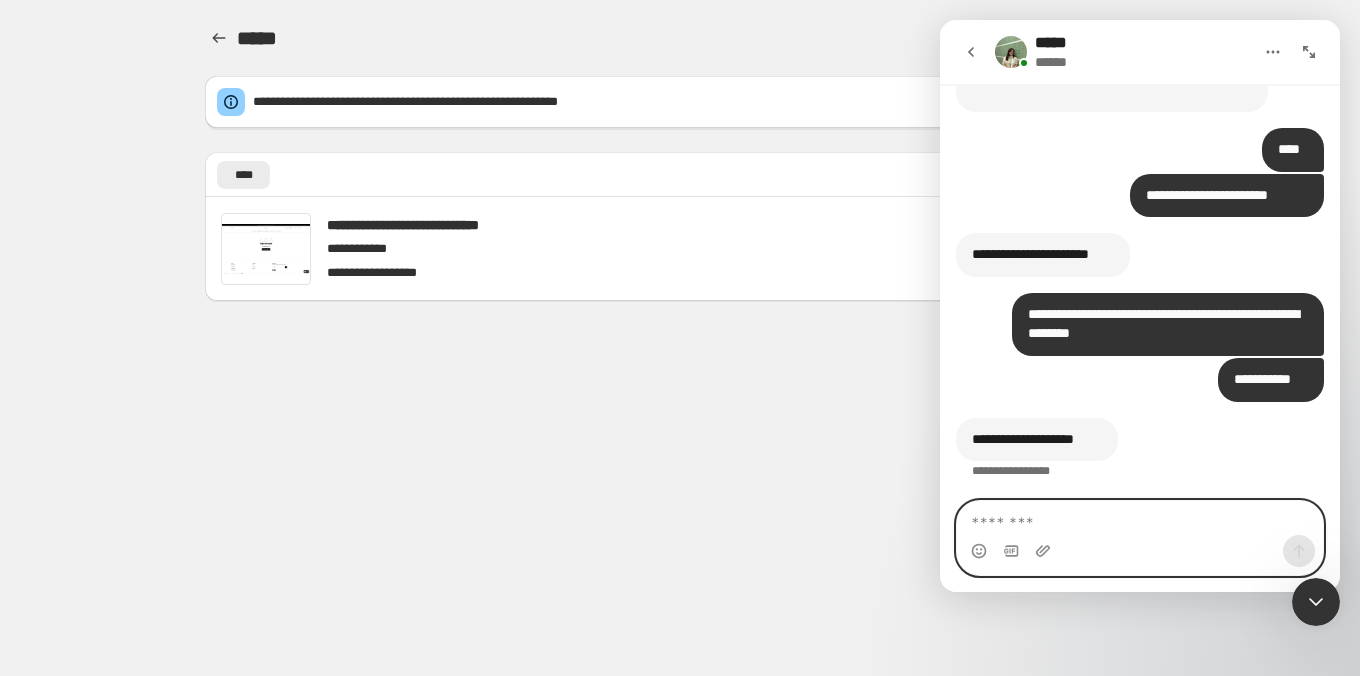 paste on "**********" 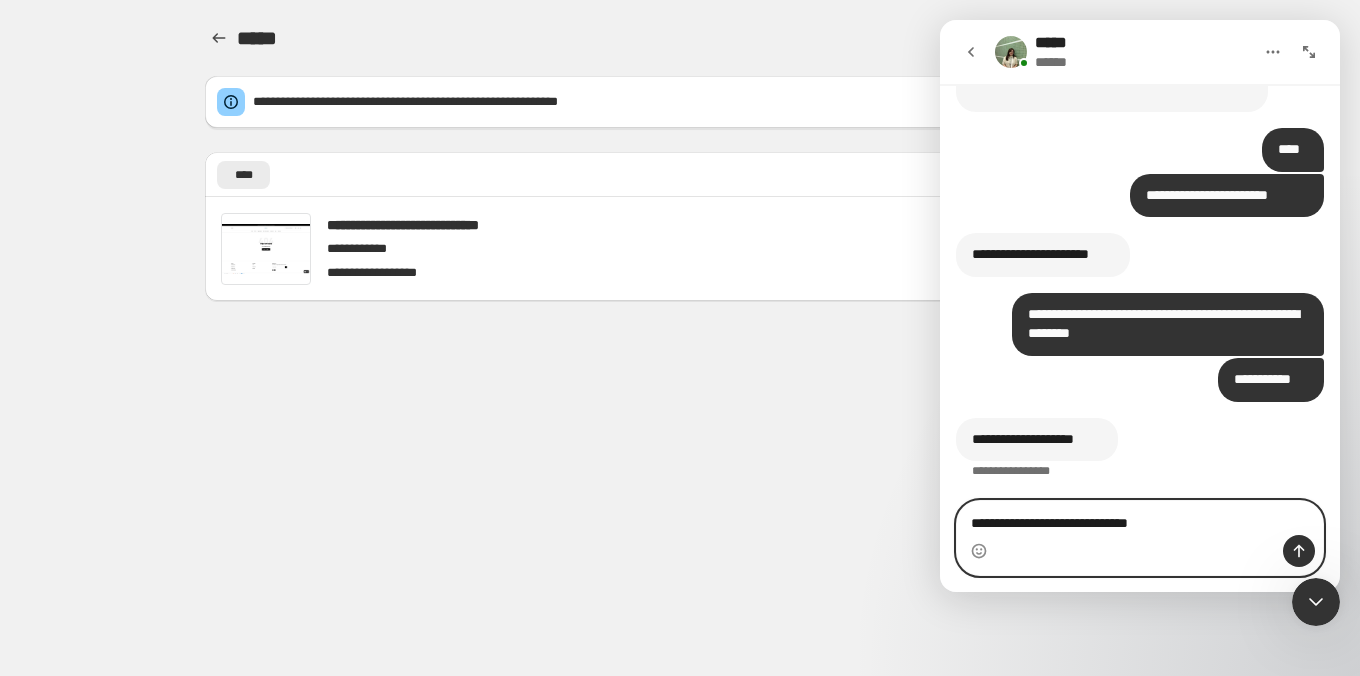 paste 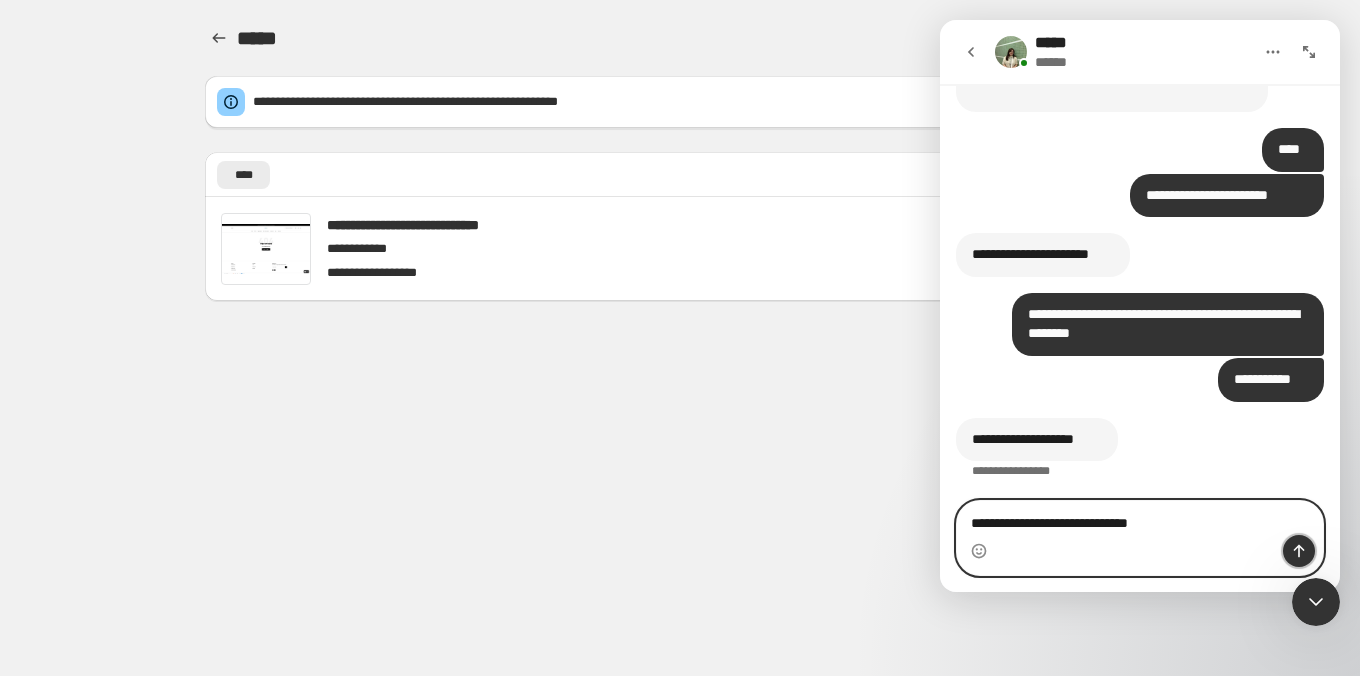 click at bounding box center [1299, 551] 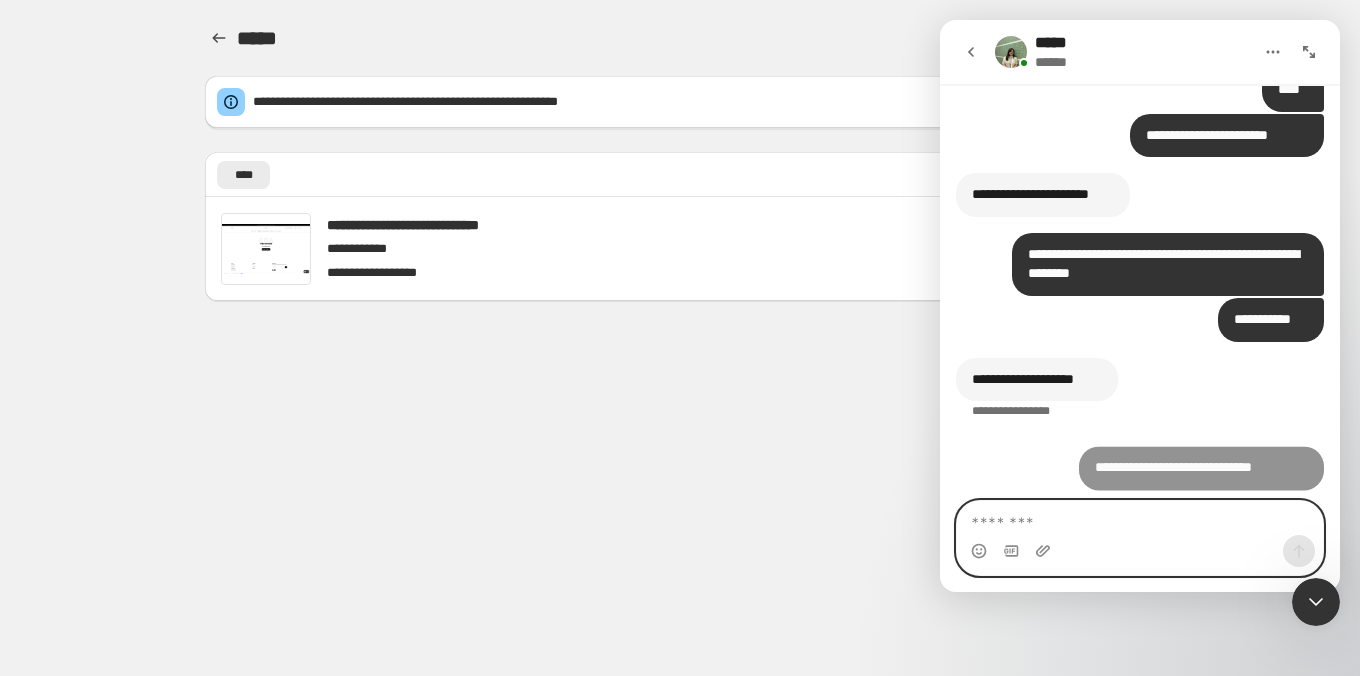 scroll, scrollTop: 2186, scrollLeft: 0, axis: vertical 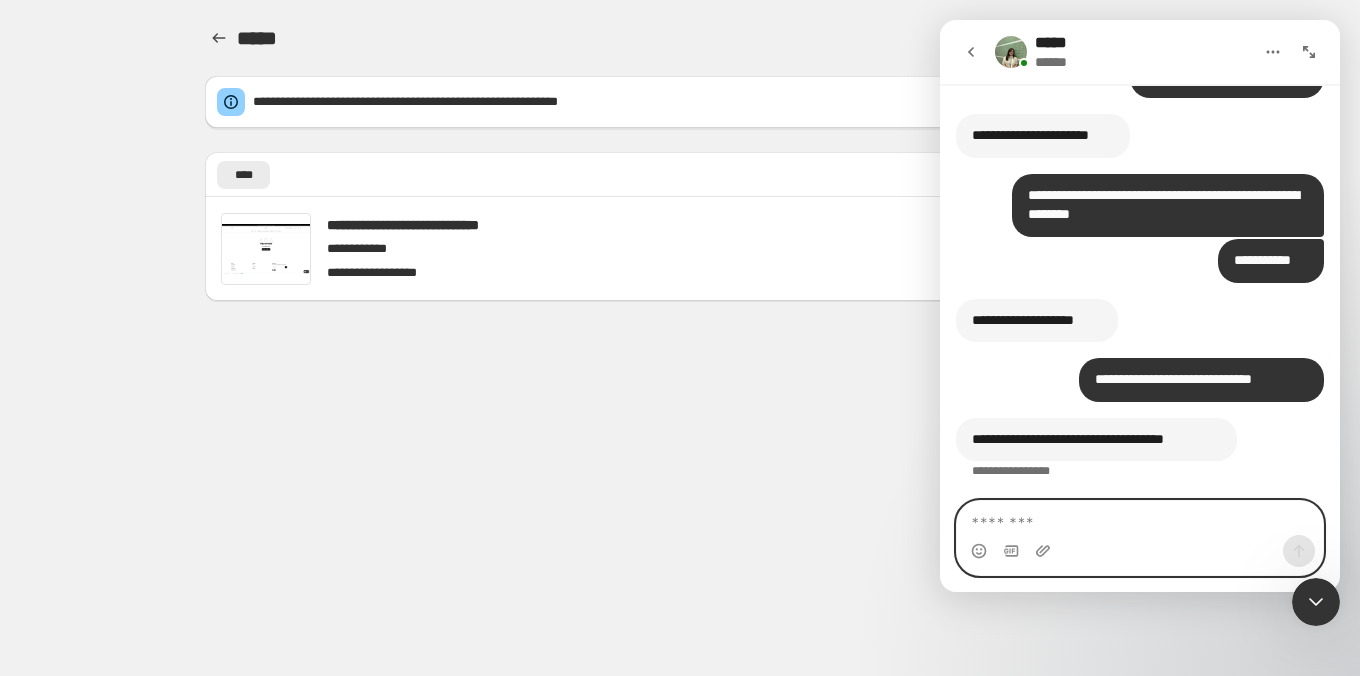 click at bounding box center [1140, 518] 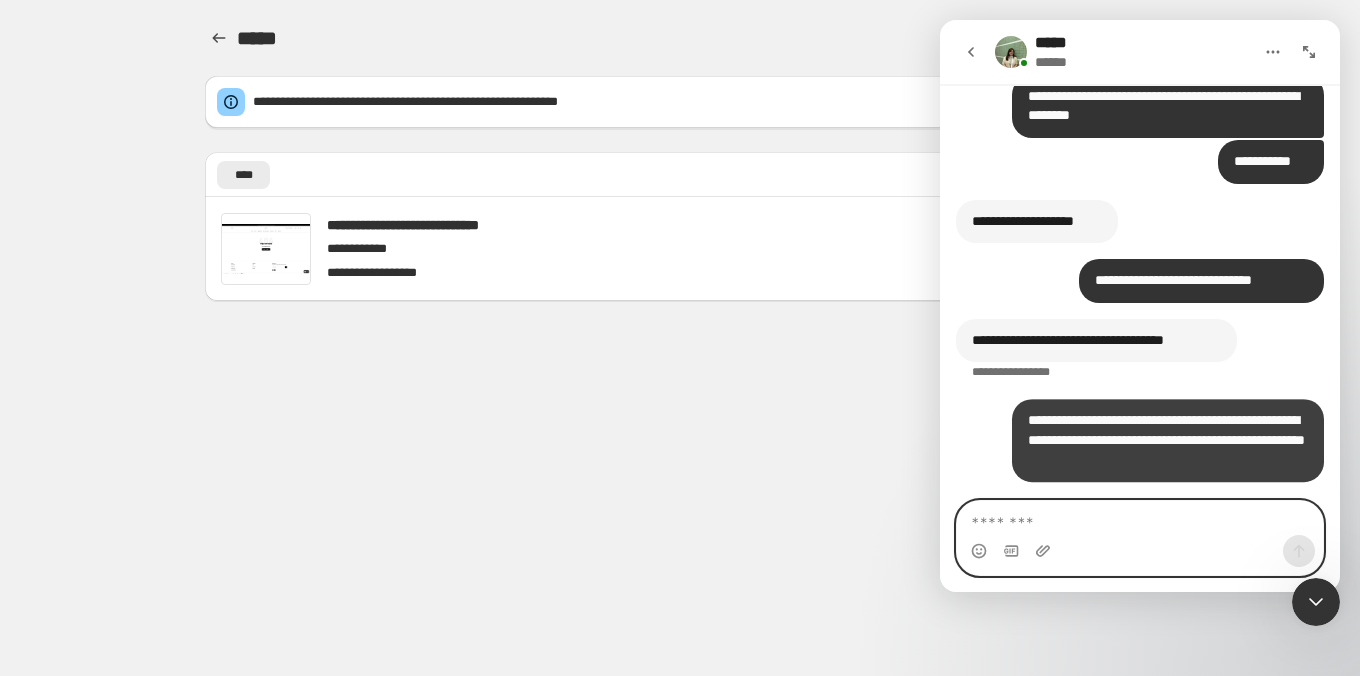 scroll, scrollTop: 2345, scrollLeft: 0, axis: vertical 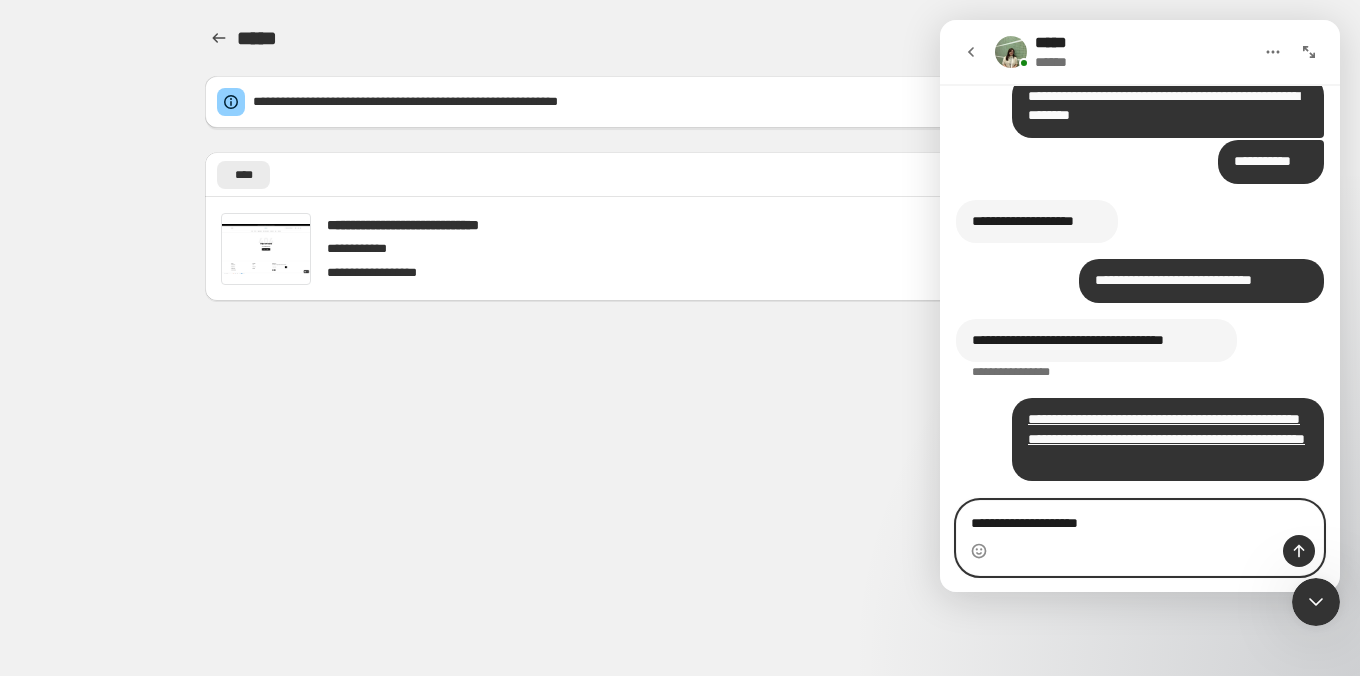 type on "**********" 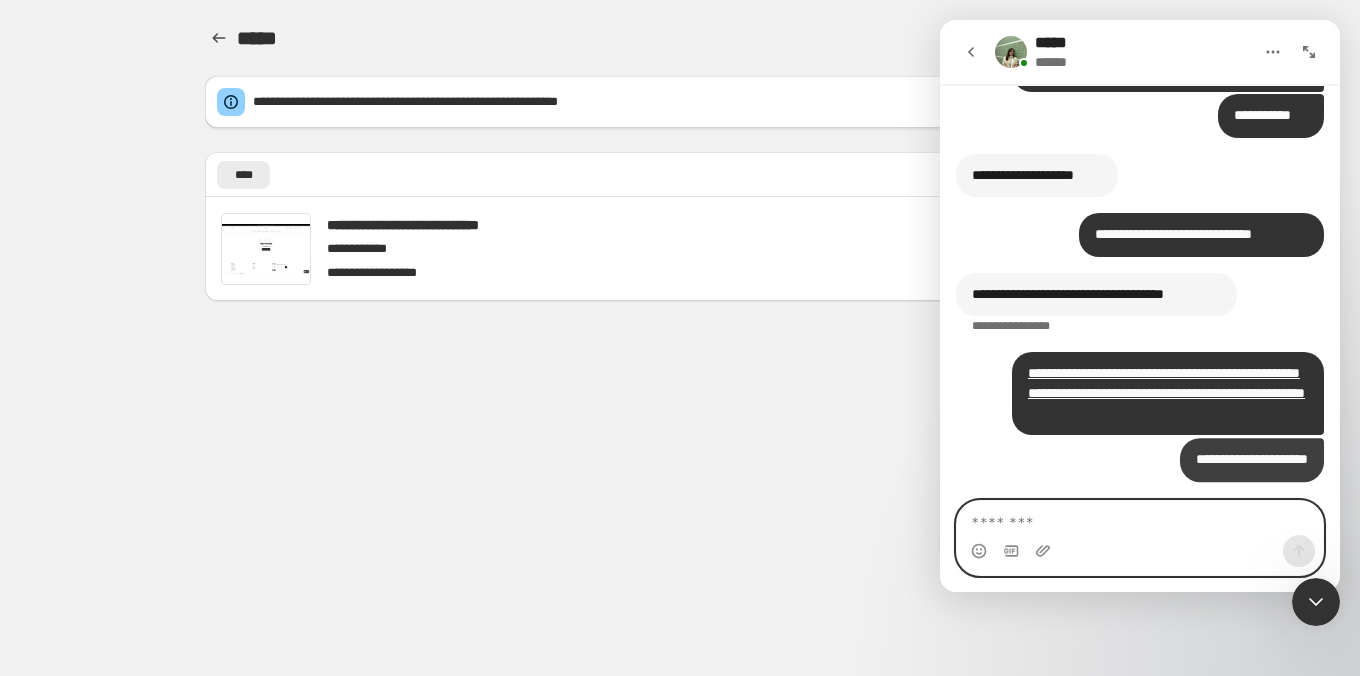 scroll, scrollTop: 2391, scrollLeft: 0, axis: vertical 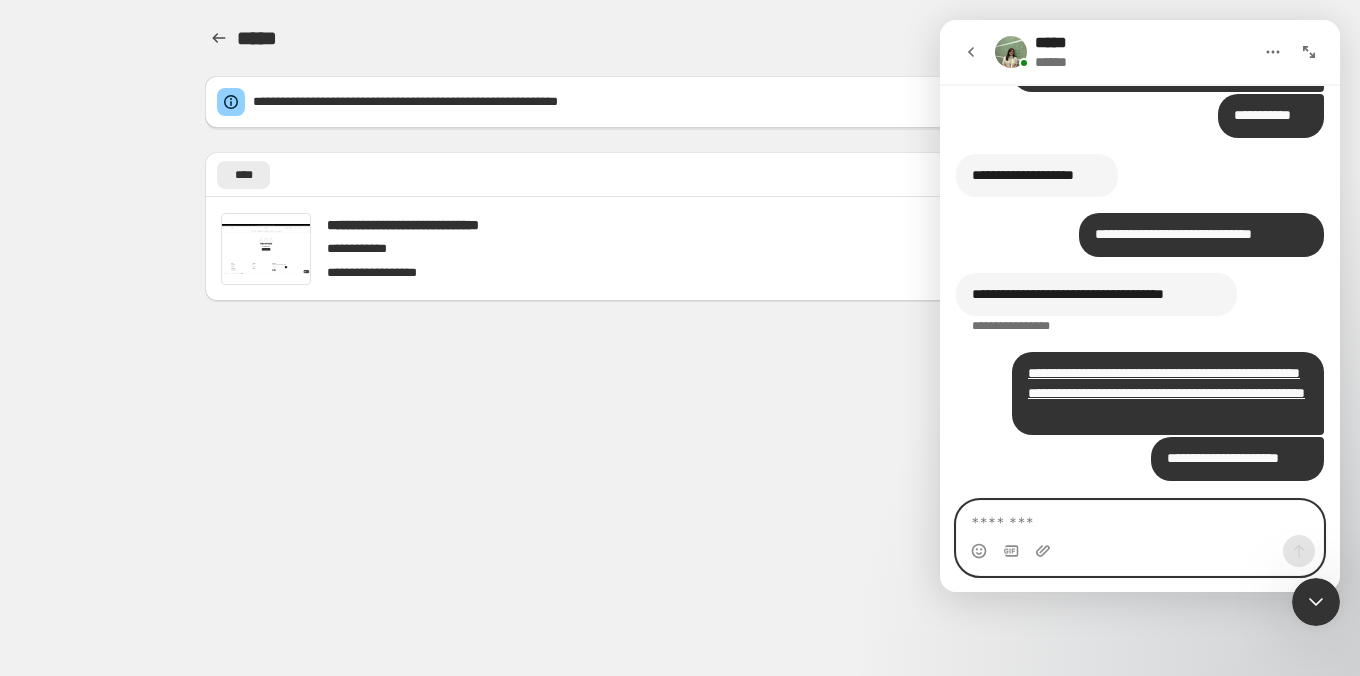 click at bounding box center [1140, 518] 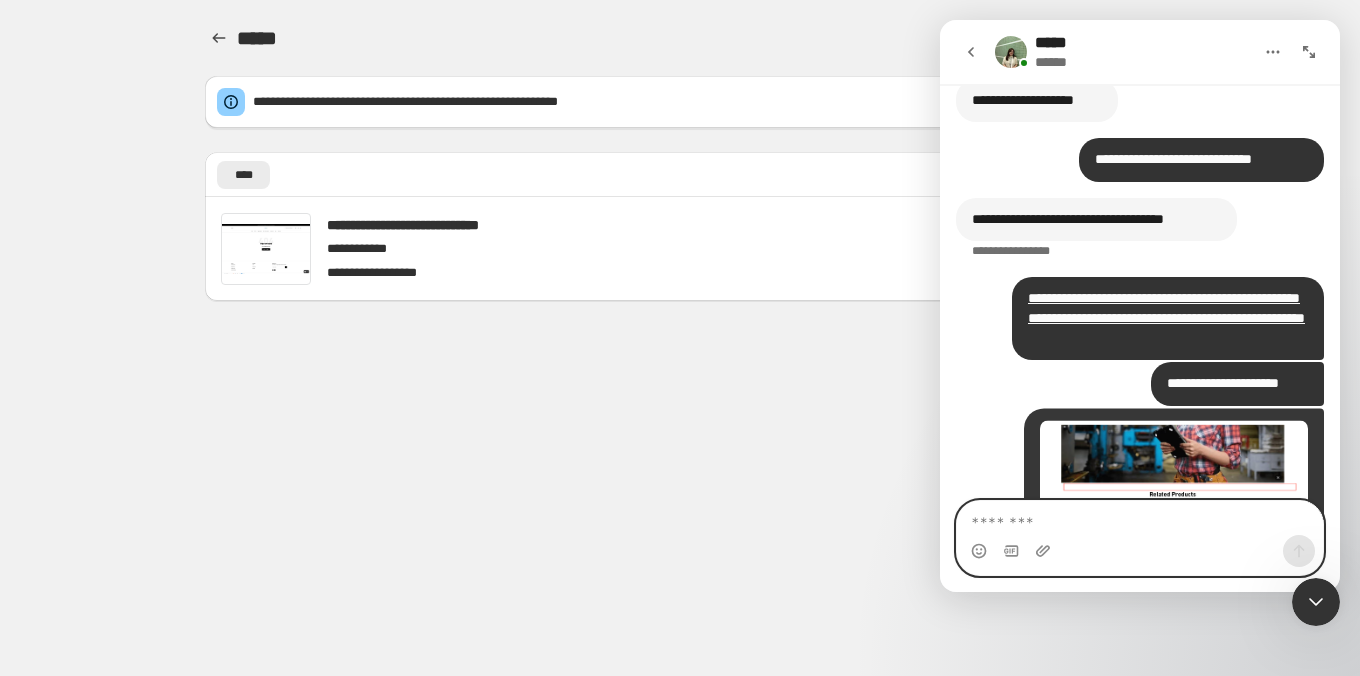 scroll, scrollTop: 2526, scrollLeft: 0, axis: vertical 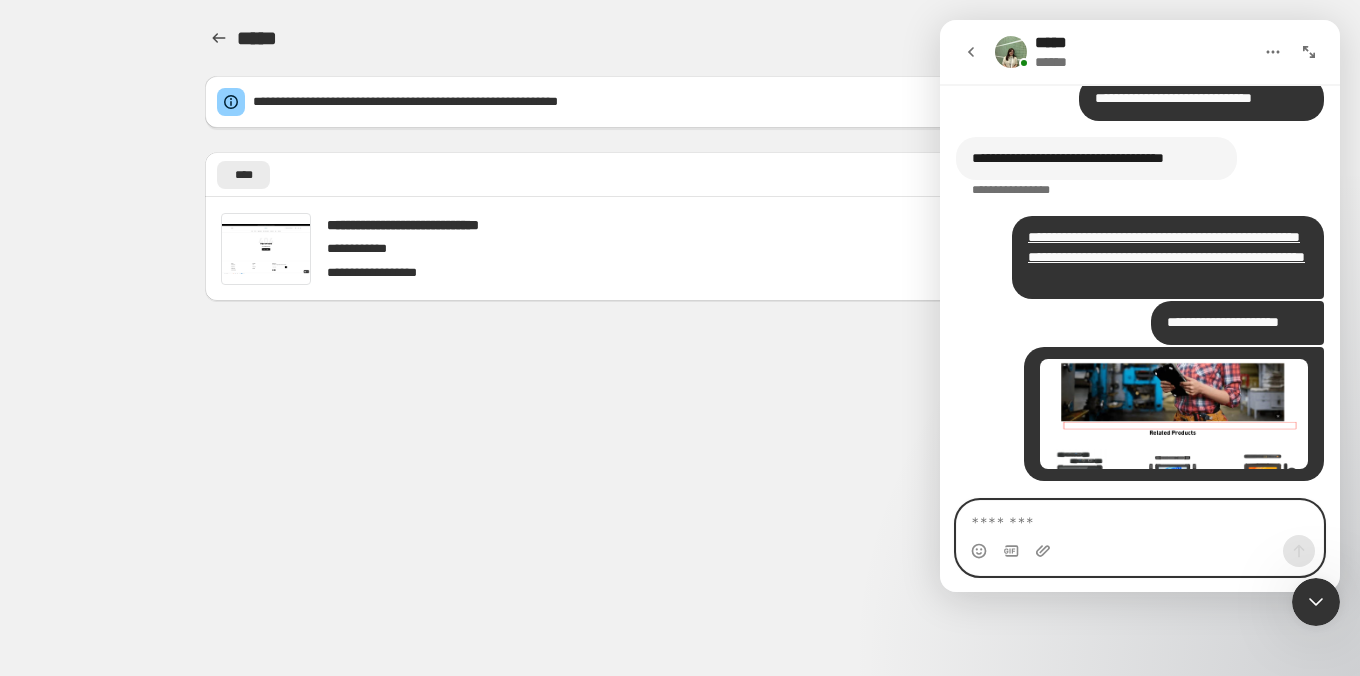 paste on "**********" 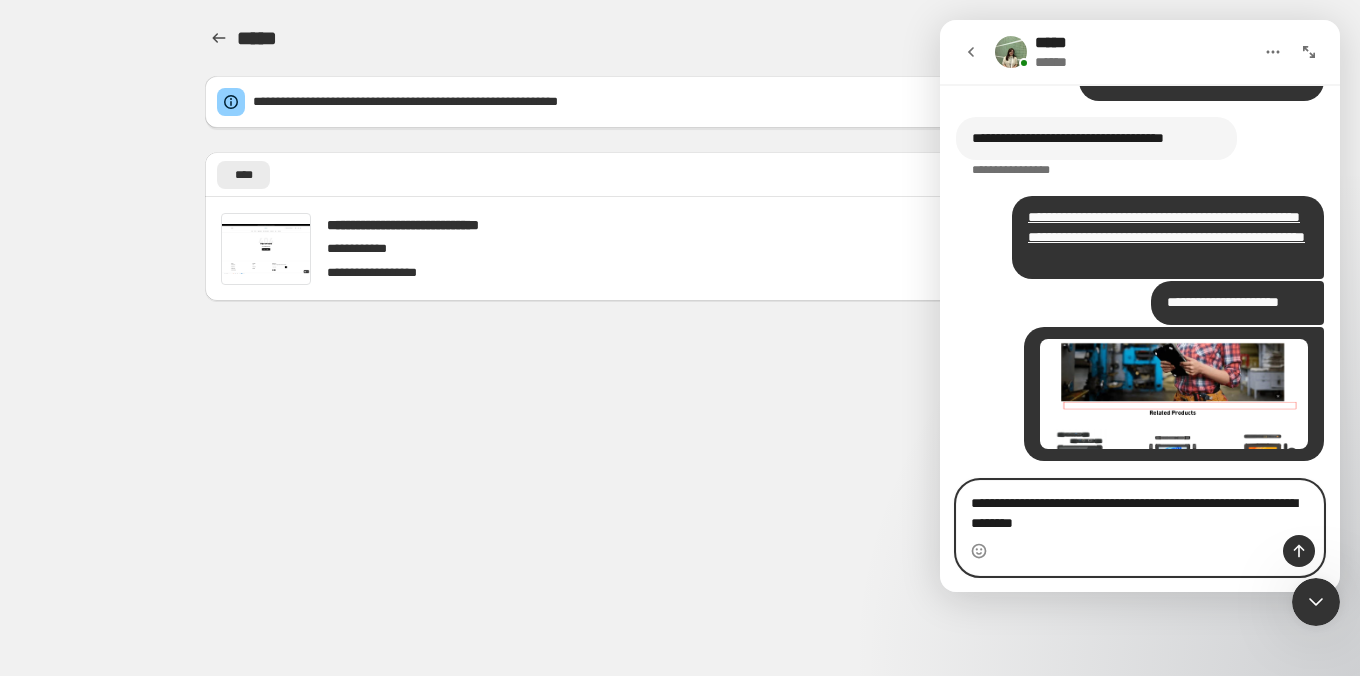 paste 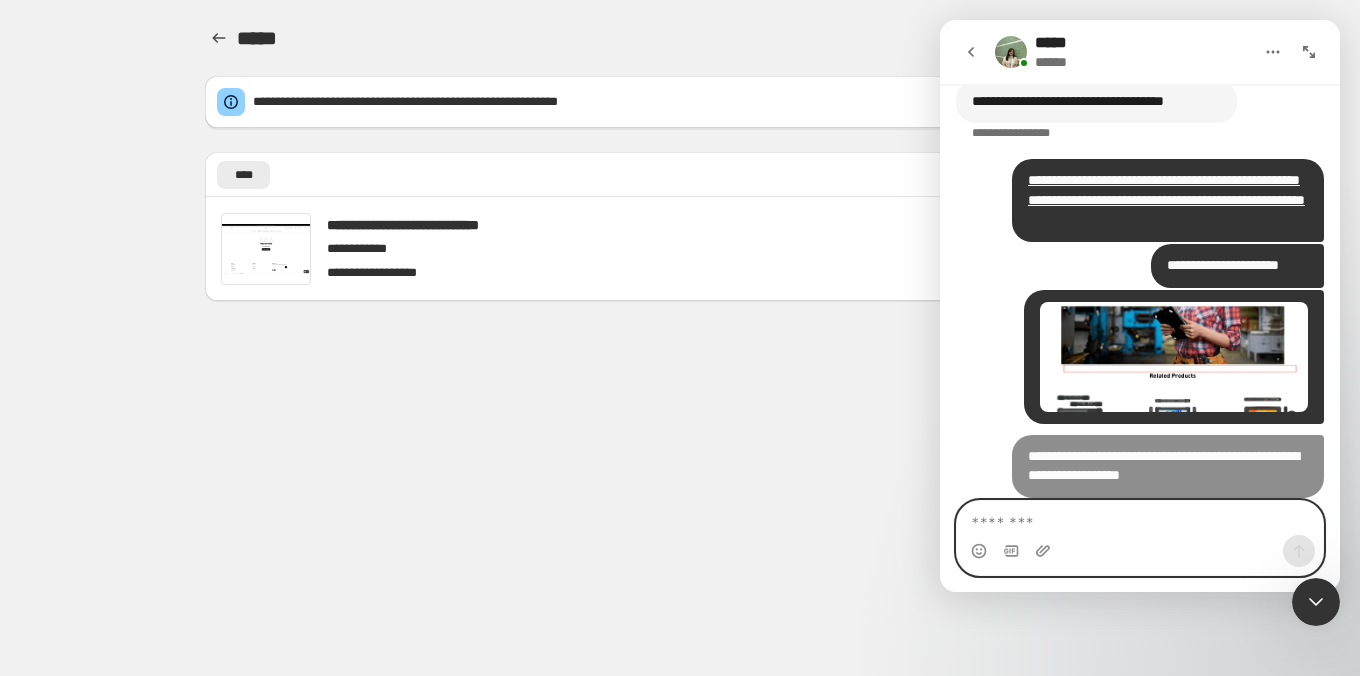 scroll, scrollTop: 2591, scrollLeft: 0, axis: vertical 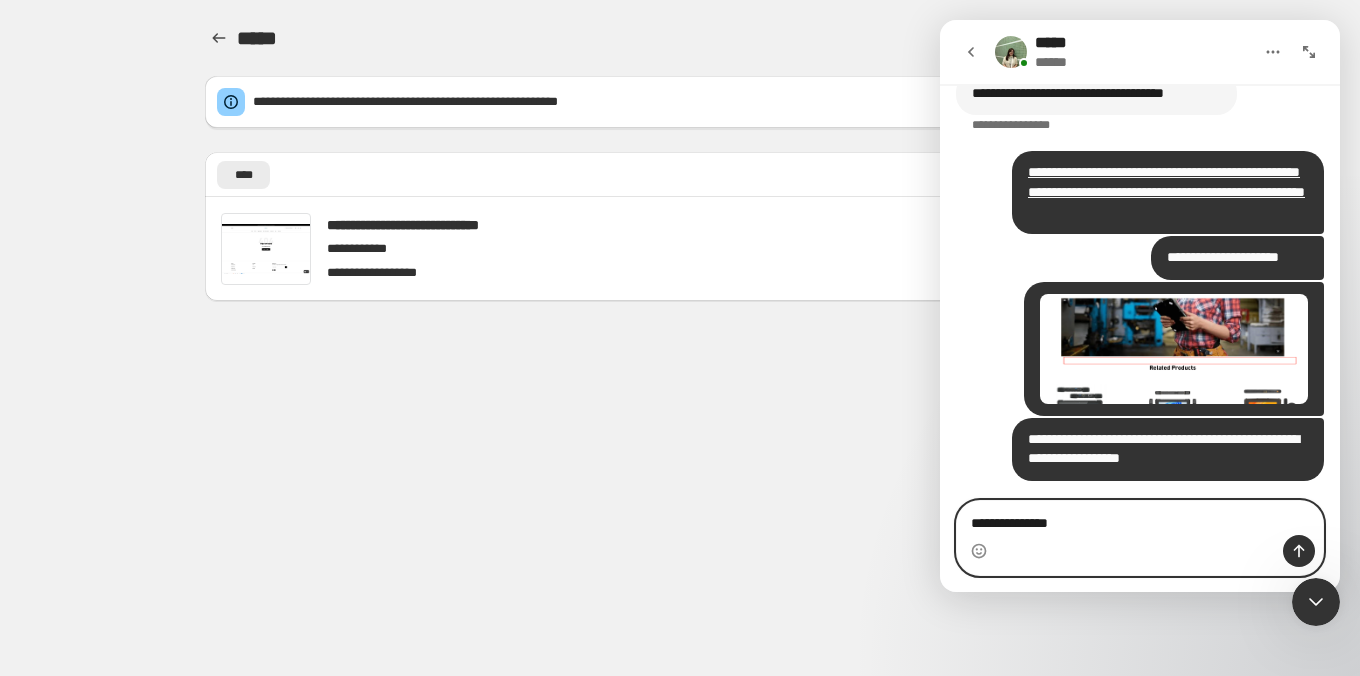 type on "**********" 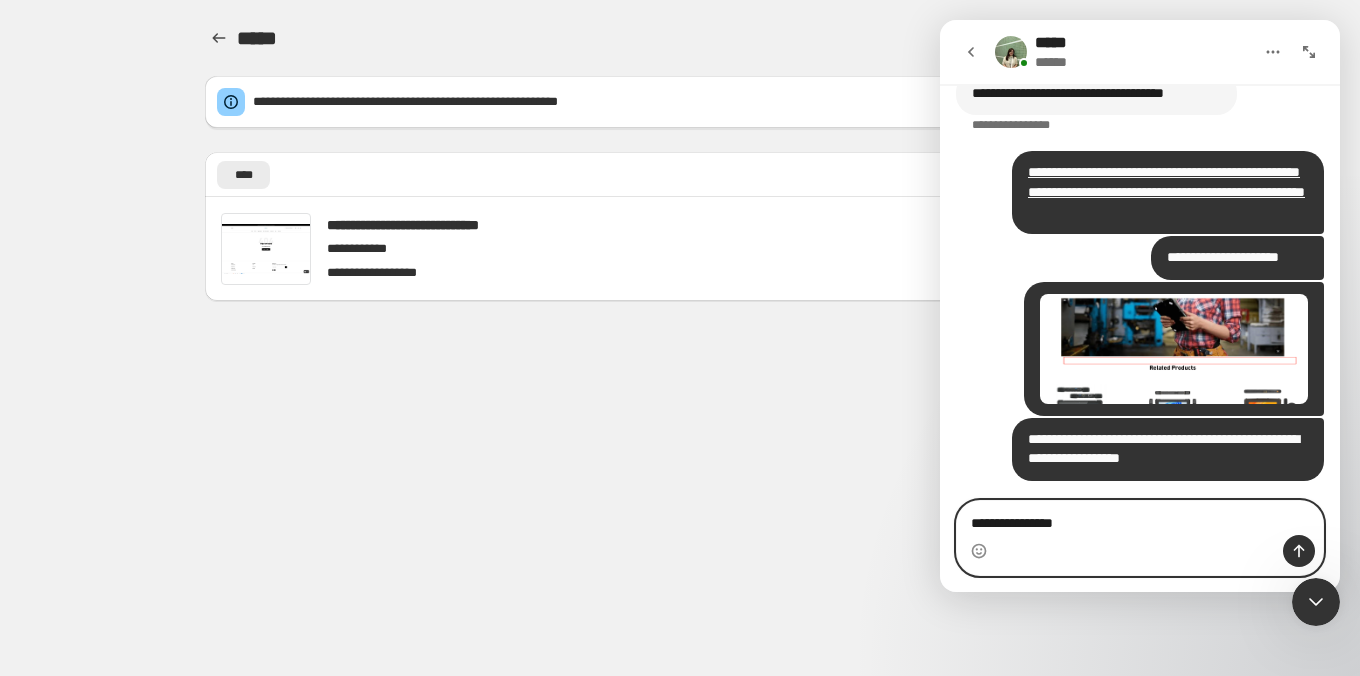 type 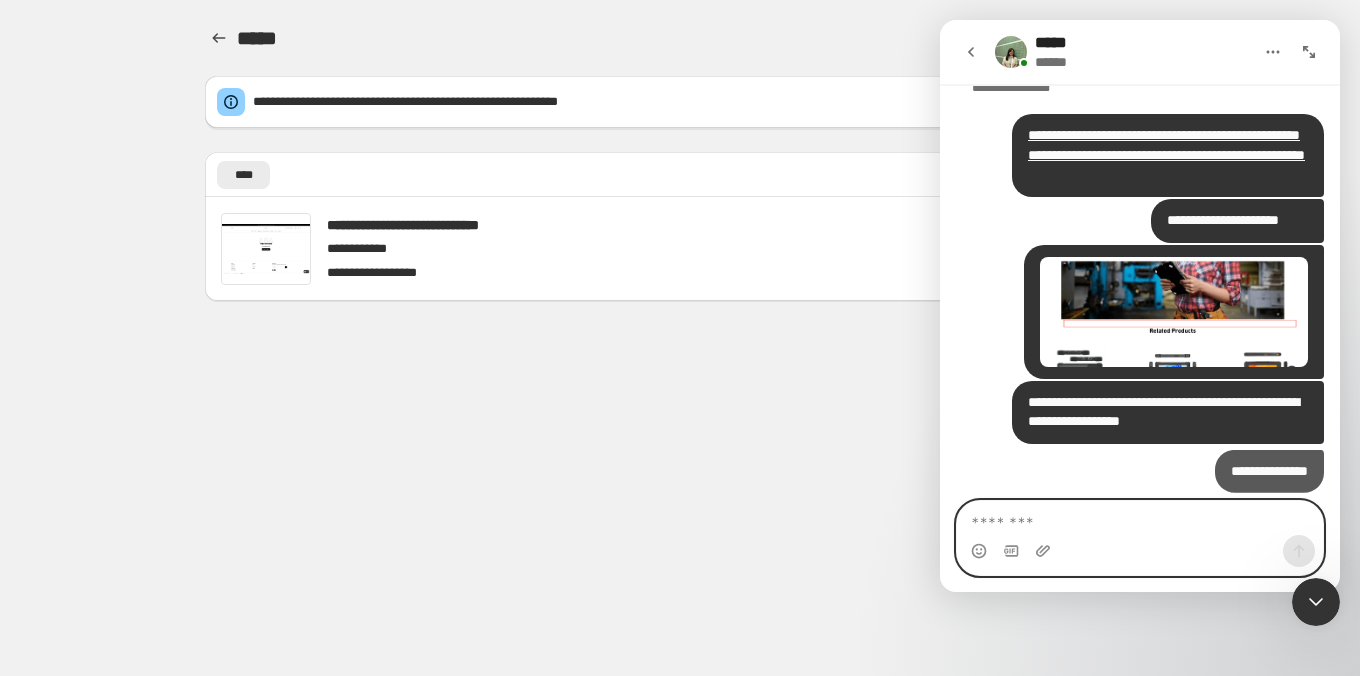 scroll, scrollTop: 2637, scrollLeft: 0, axis: vertical 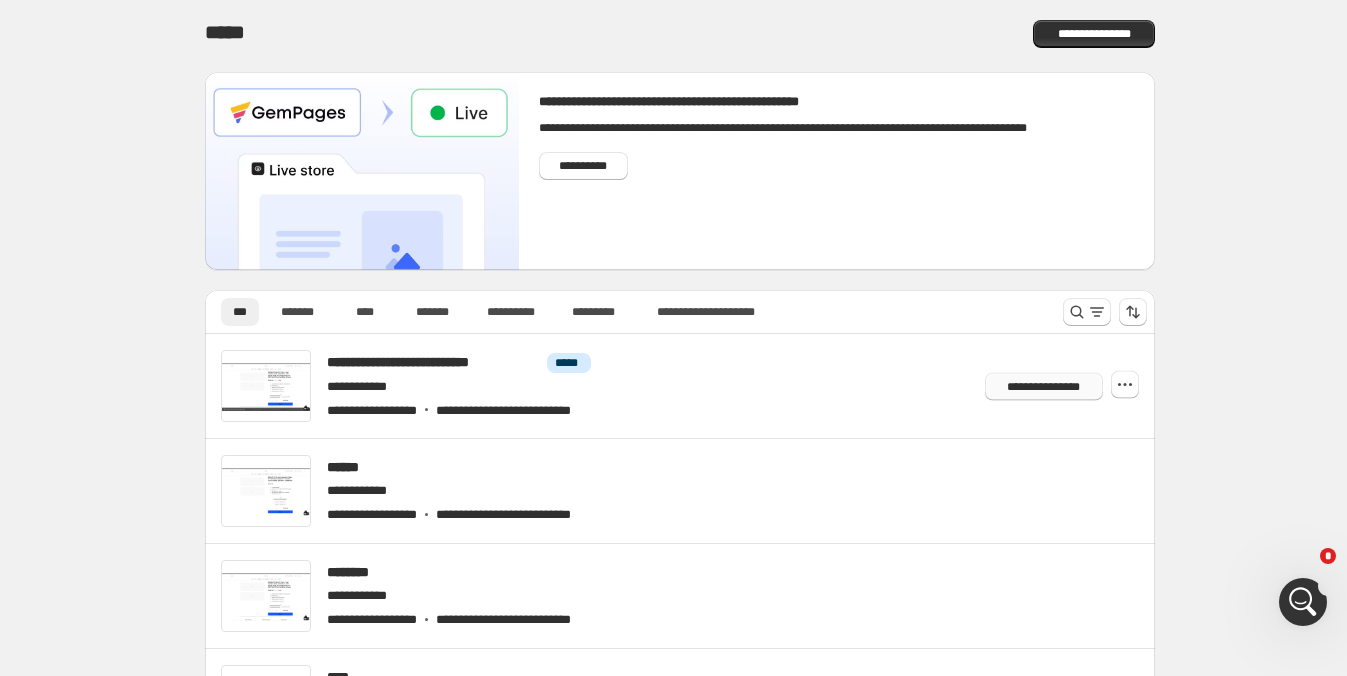 click on "**********" at bounding box center (1044, 386) 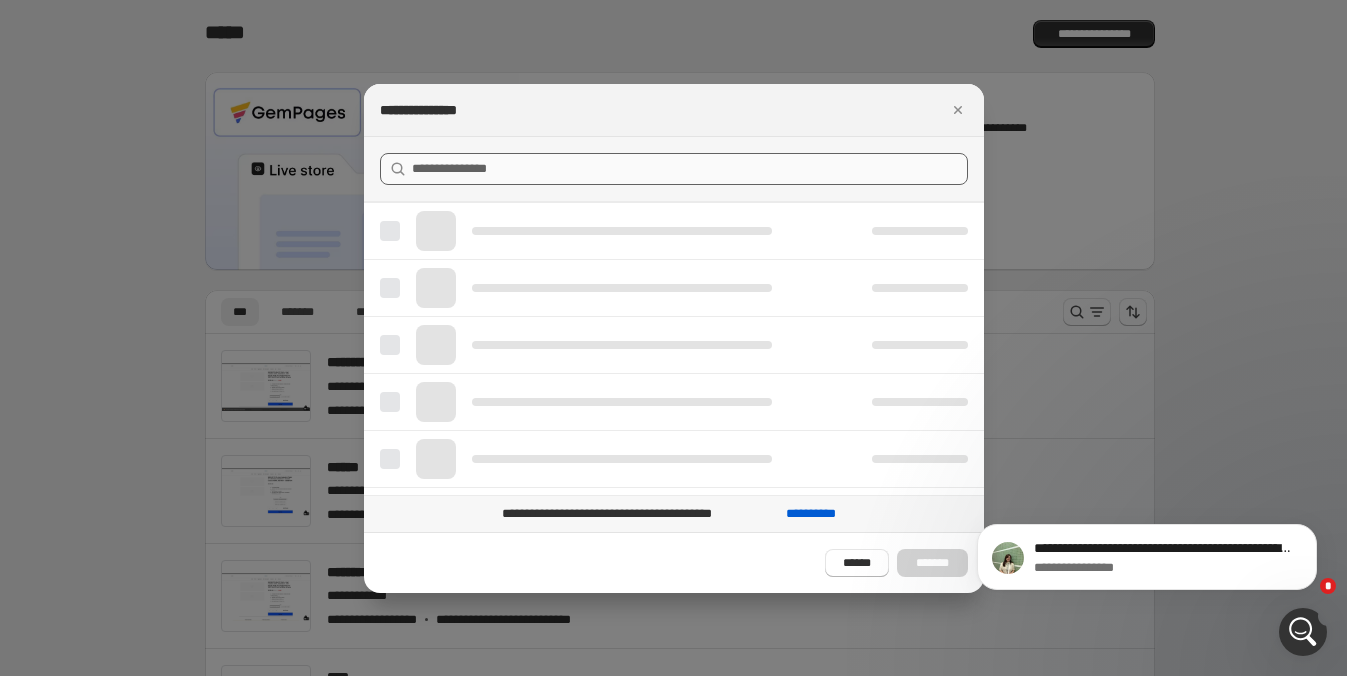 scroll, scrollTop: 0, scrollLeft: 0, axis: both 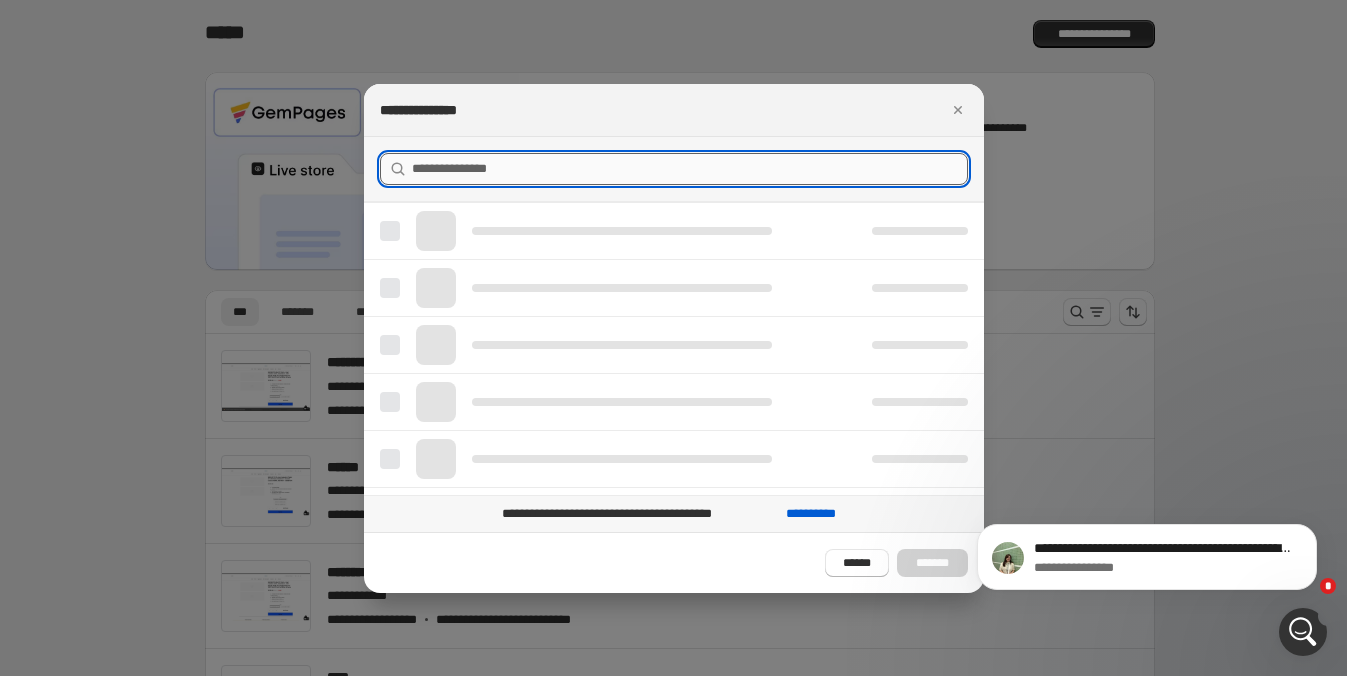 click at bounding box center [690, 169] 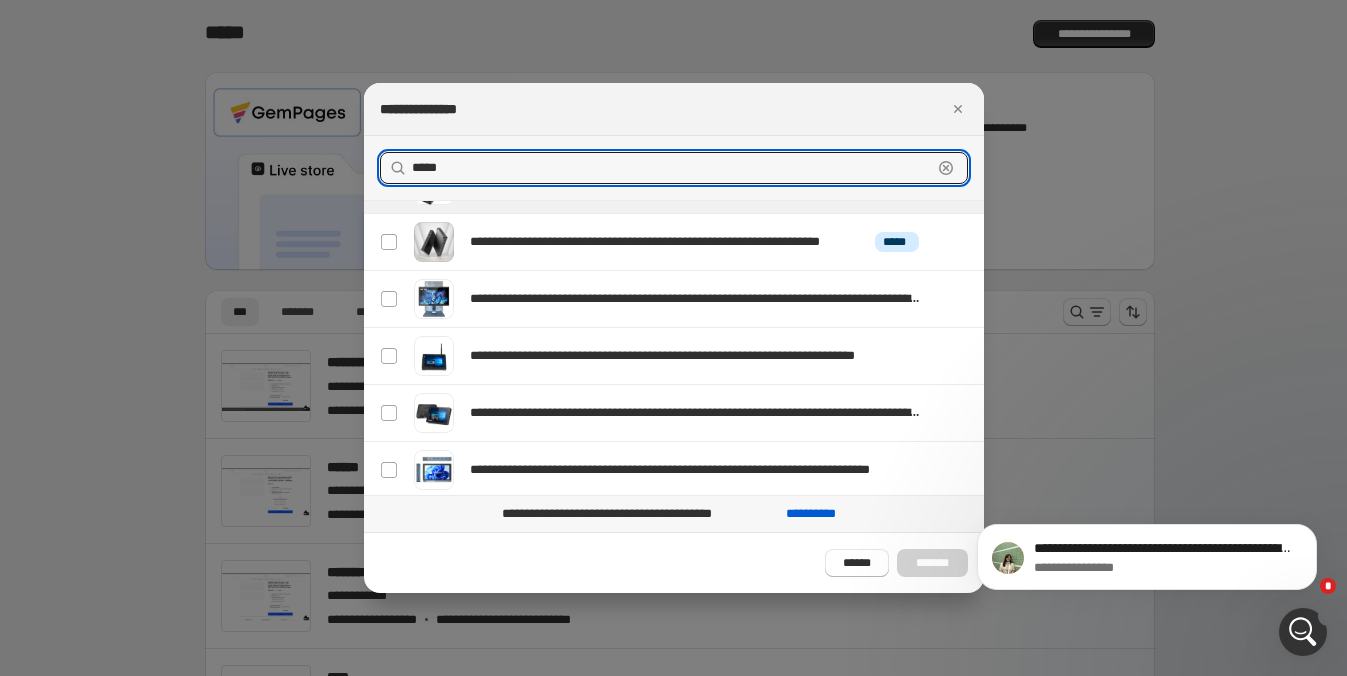 scroll, scrollTop: 0, scrollLeft: 0, axis: both 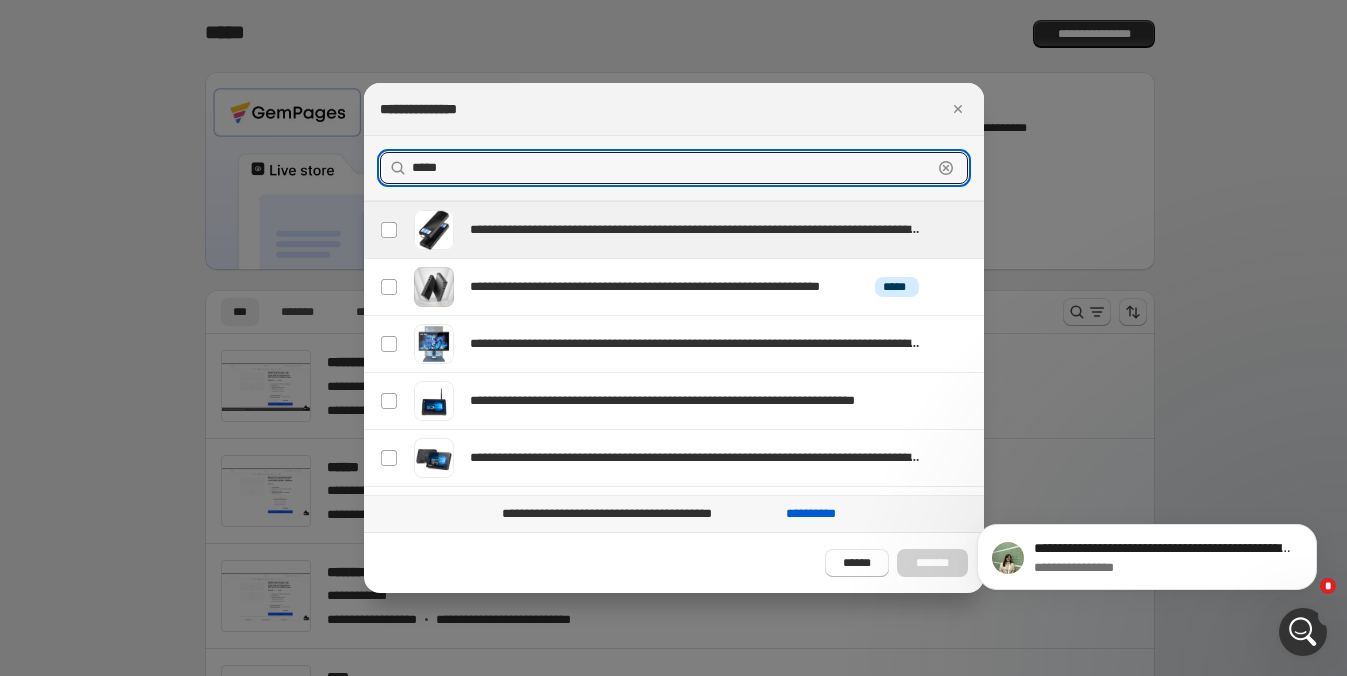 type on "*****" 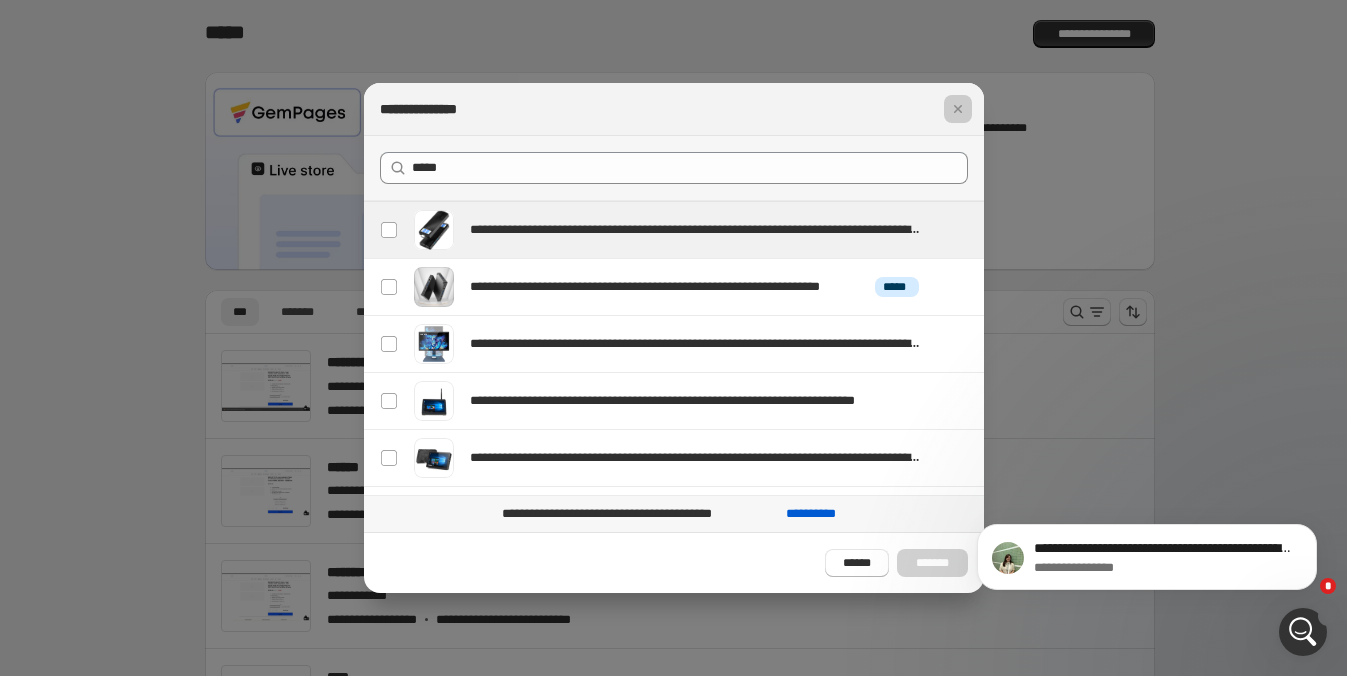 click at bounding box center [673, 338] 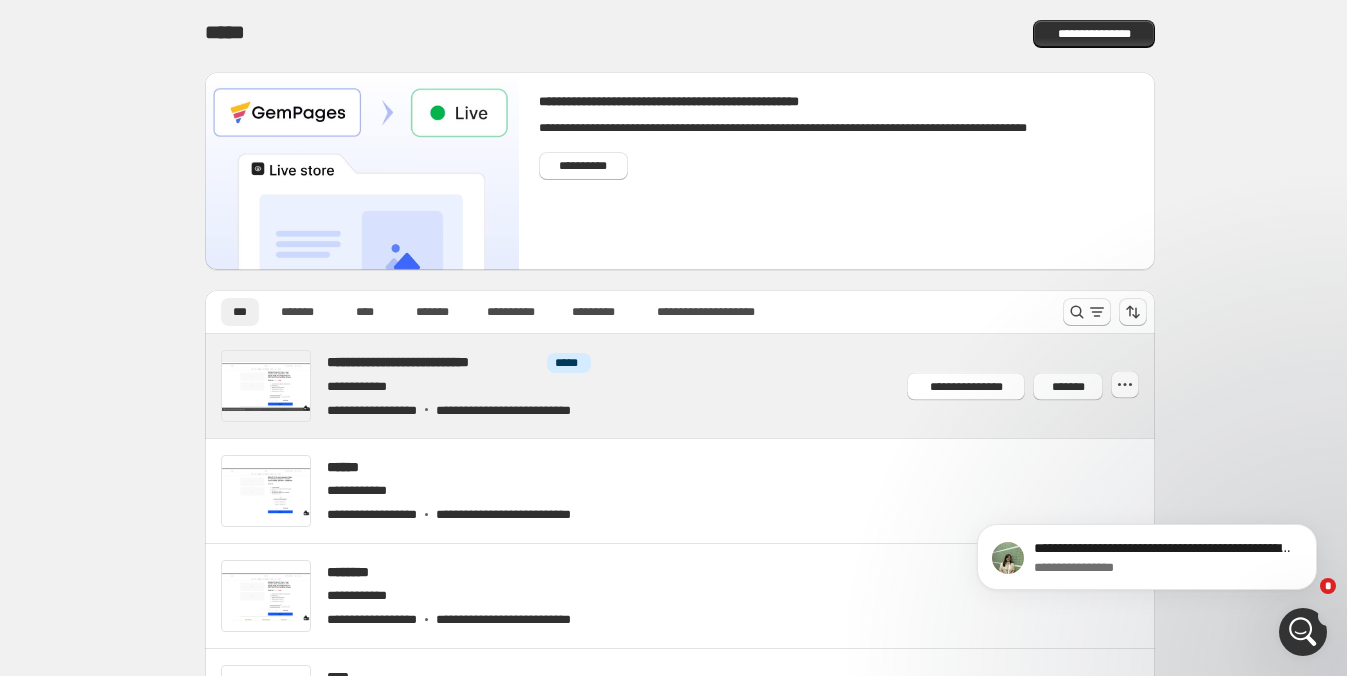 click at bounding box center [704, 386] 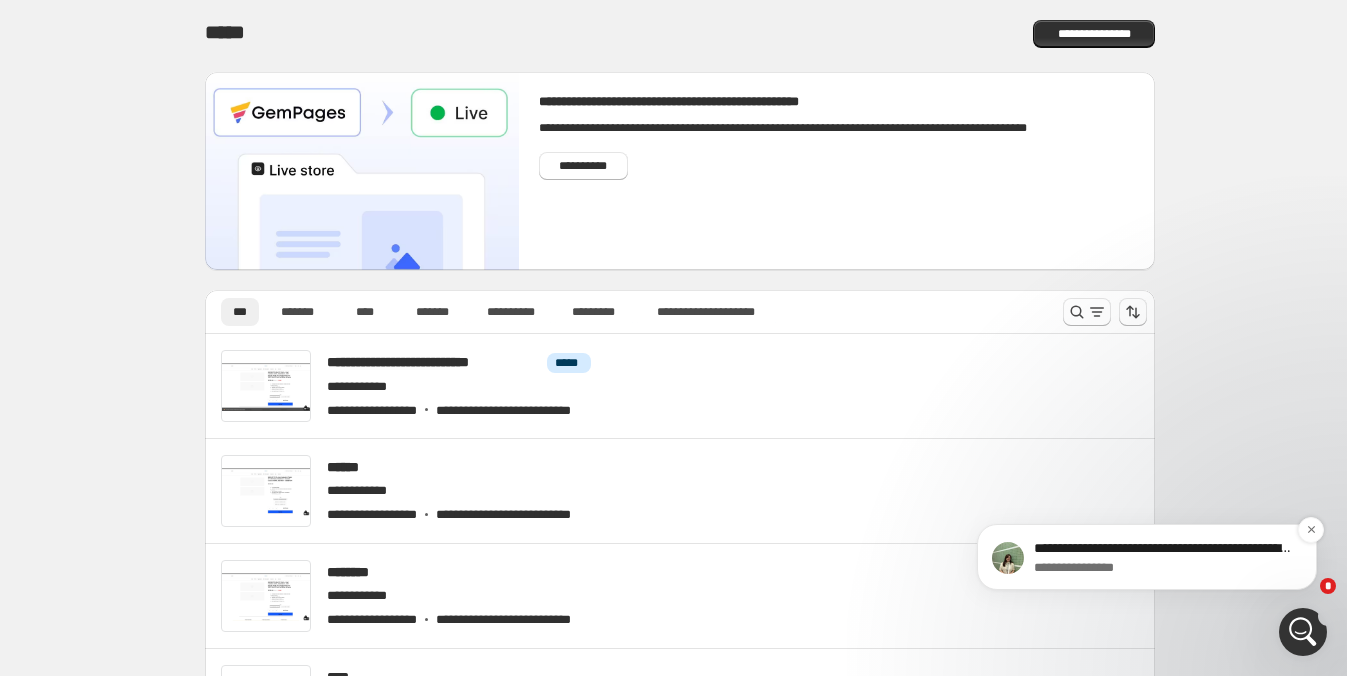 click on "**********" at bounding box center [1163, 549] 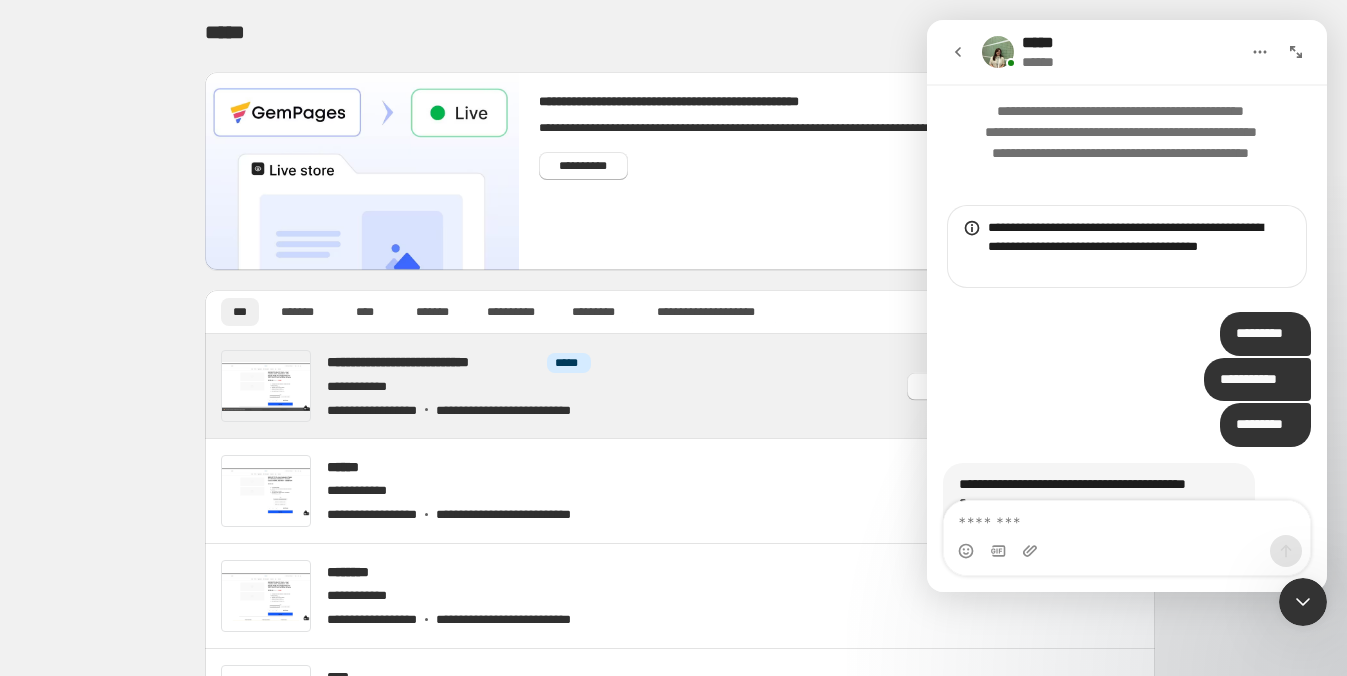 scroll, scrollTop: 16, scrollLeft: 0, axis: vertical 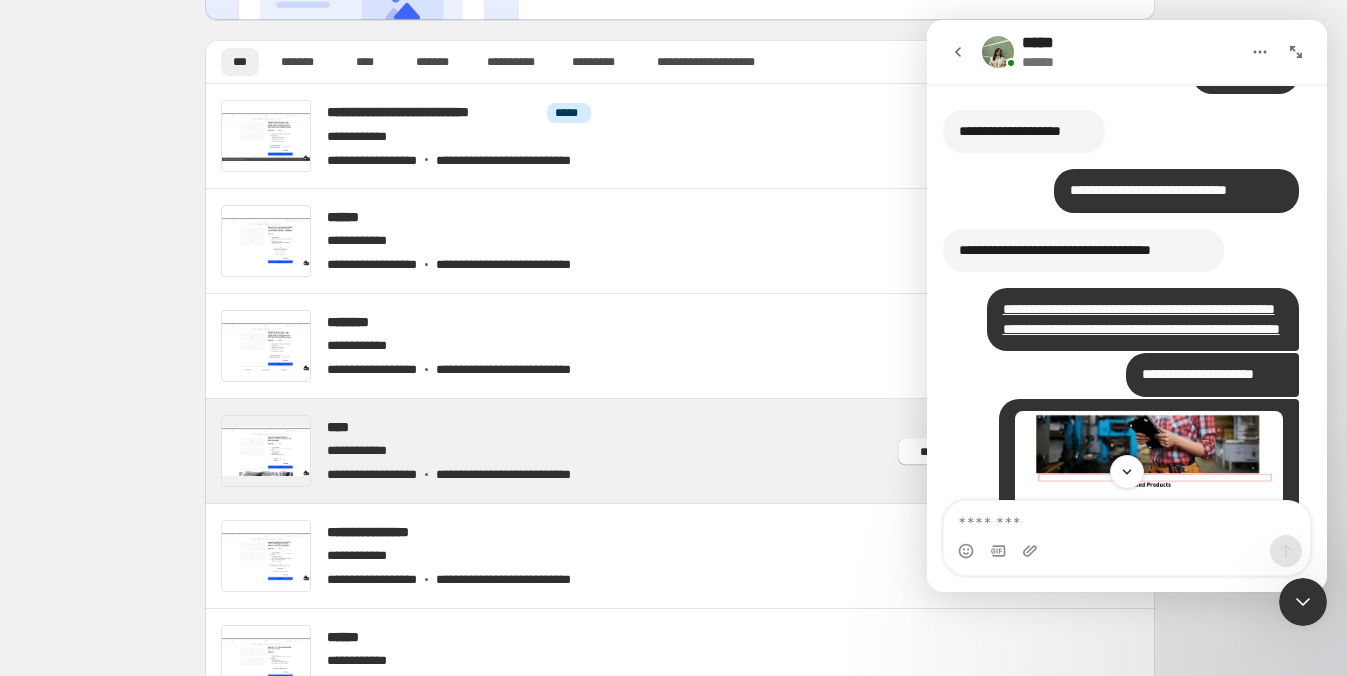 click at bounding box center (704, 451) 